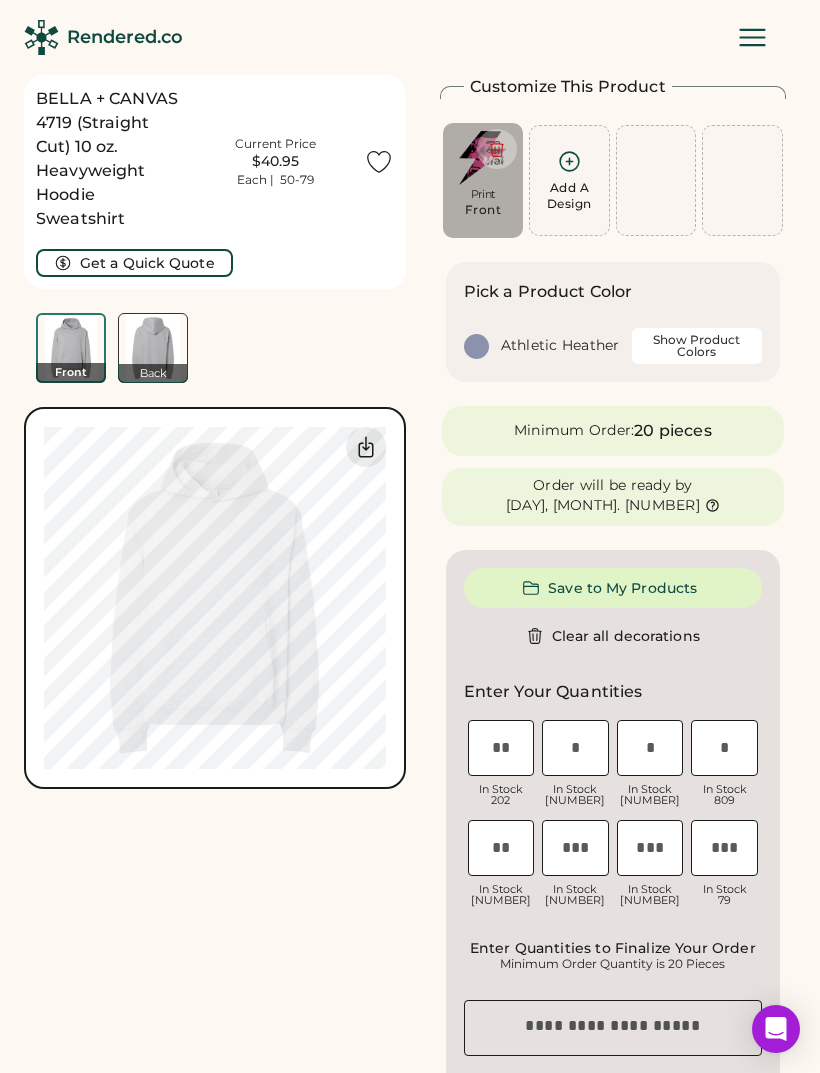 scroll, scrollTop: 1067, scrollLeft: 0, axis: vertical 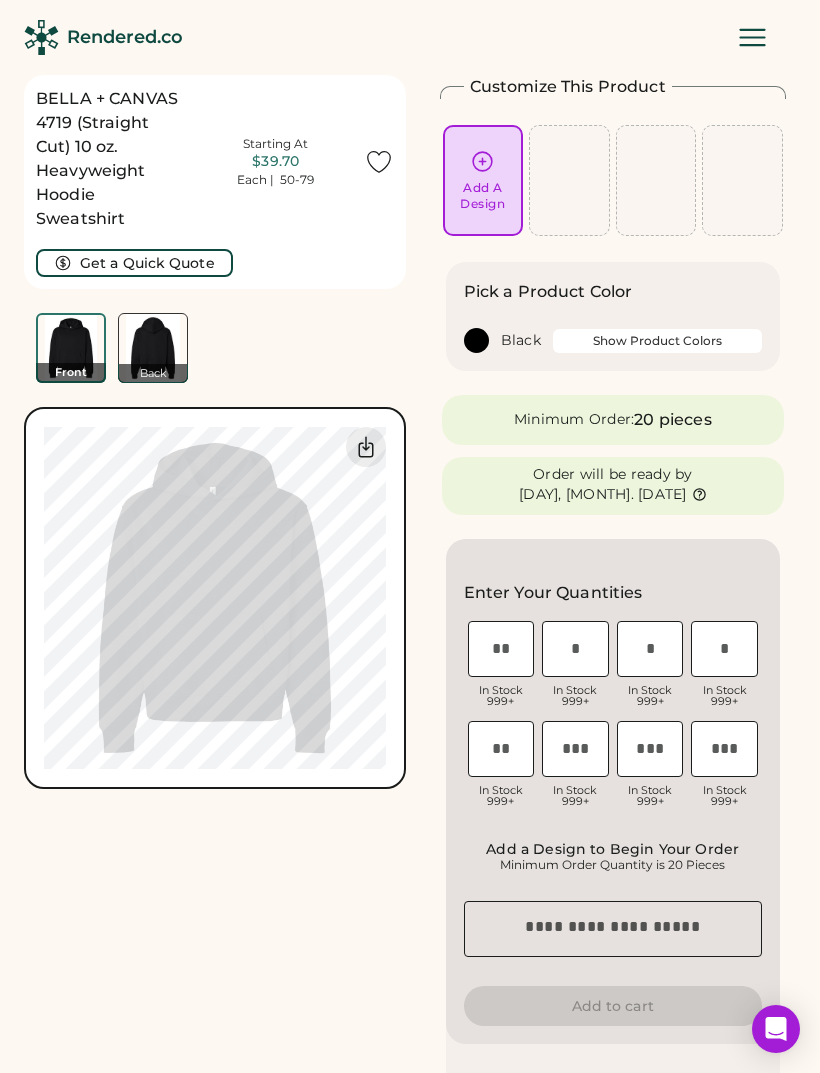 click on "Add A
Design" at bounding box center [483, 180] 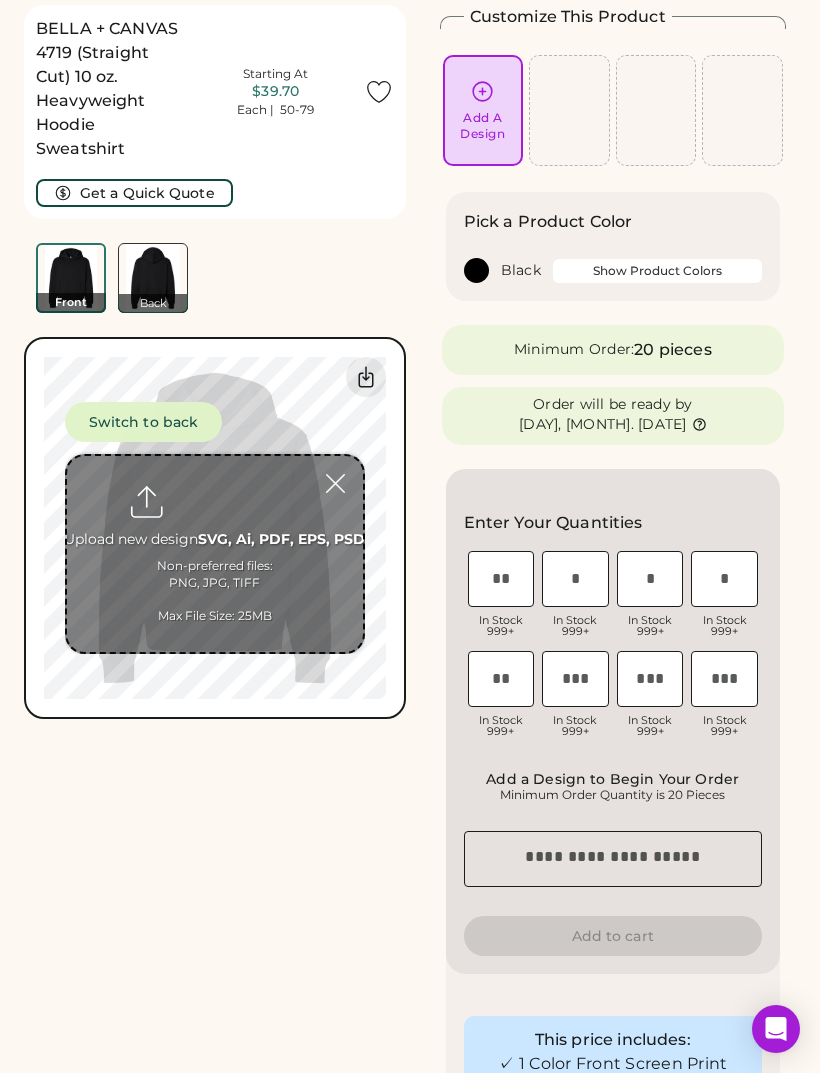 scroll, scrollTop: 75, scrollLeft: 0, axis: vertical 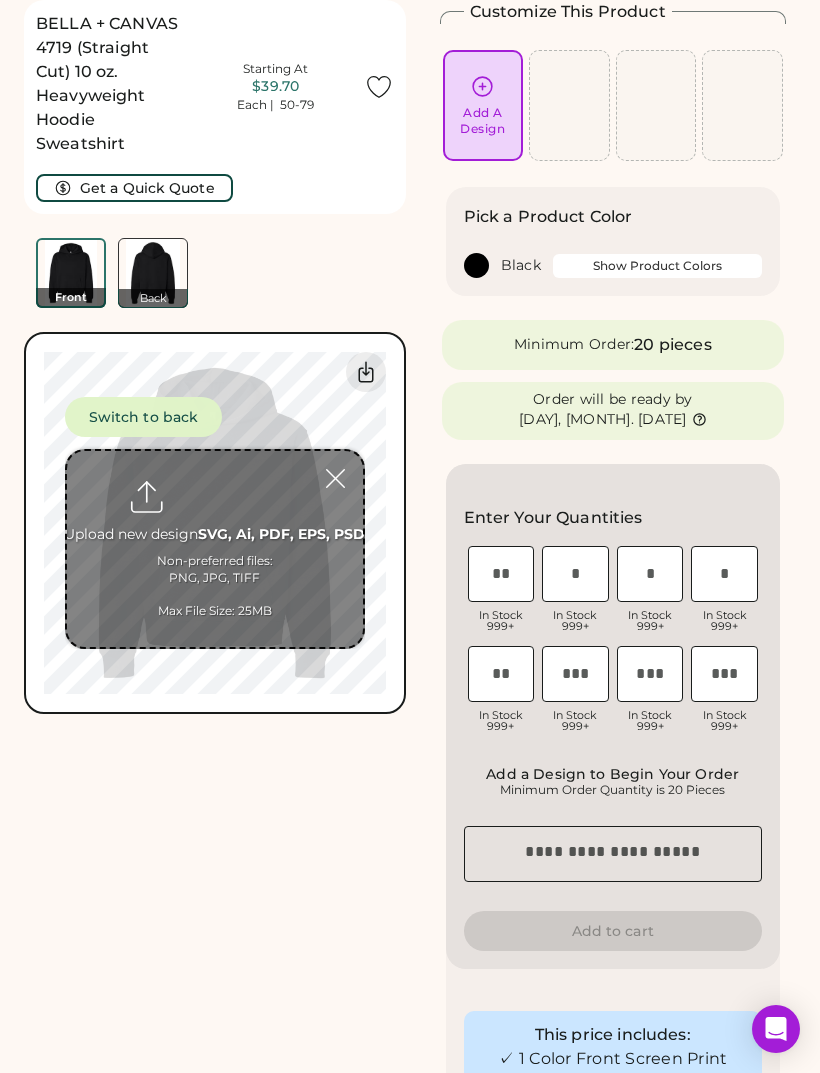 click on "Add A
Design" at bounding box center (483, 105) 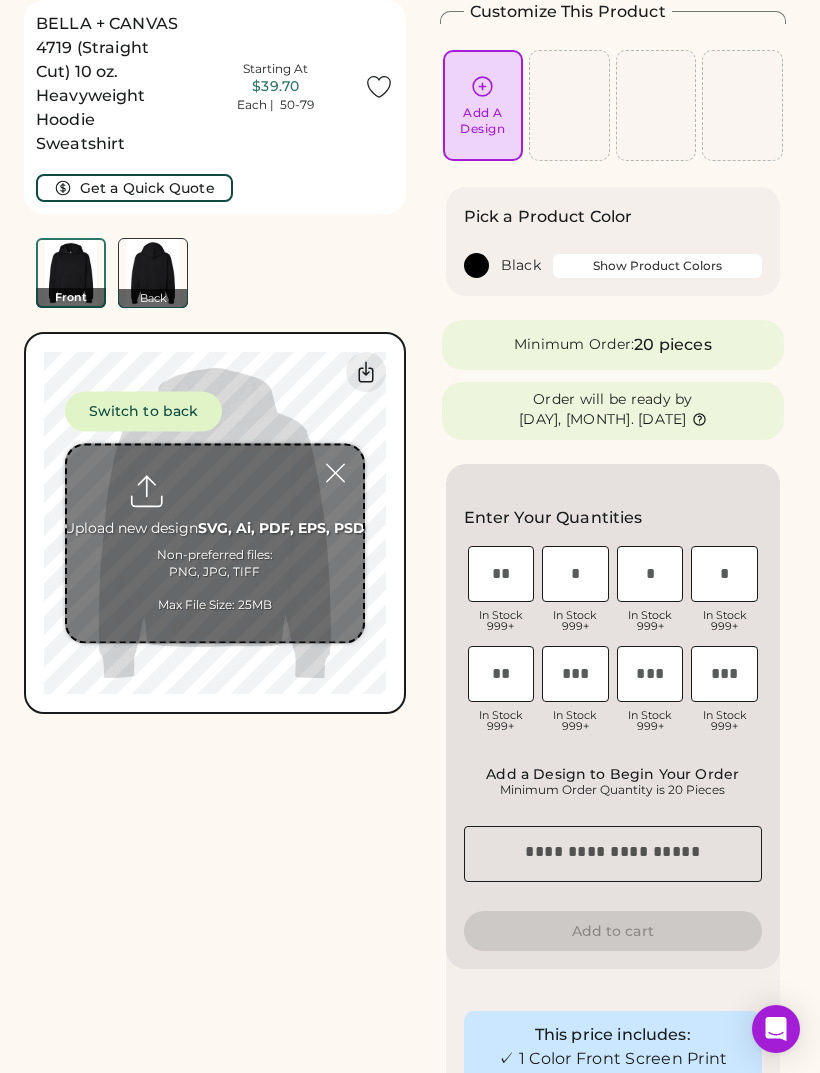 click at bounding box center (215, 543) 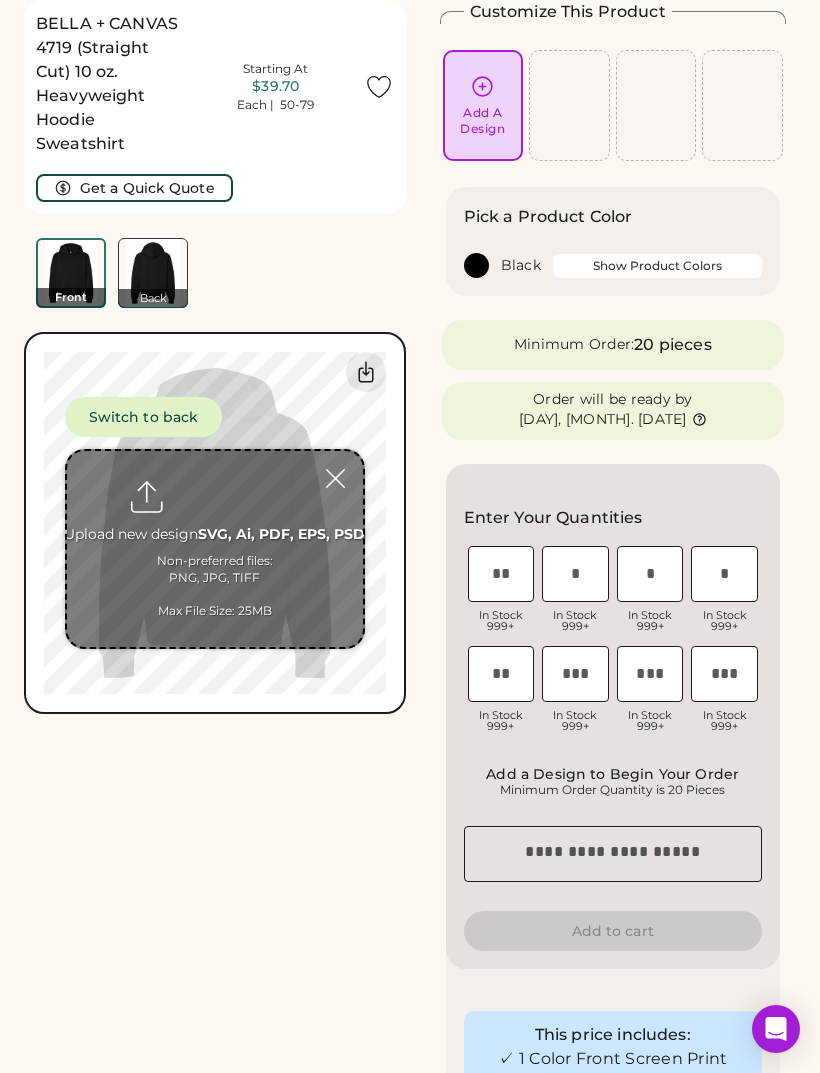 type on "**********" 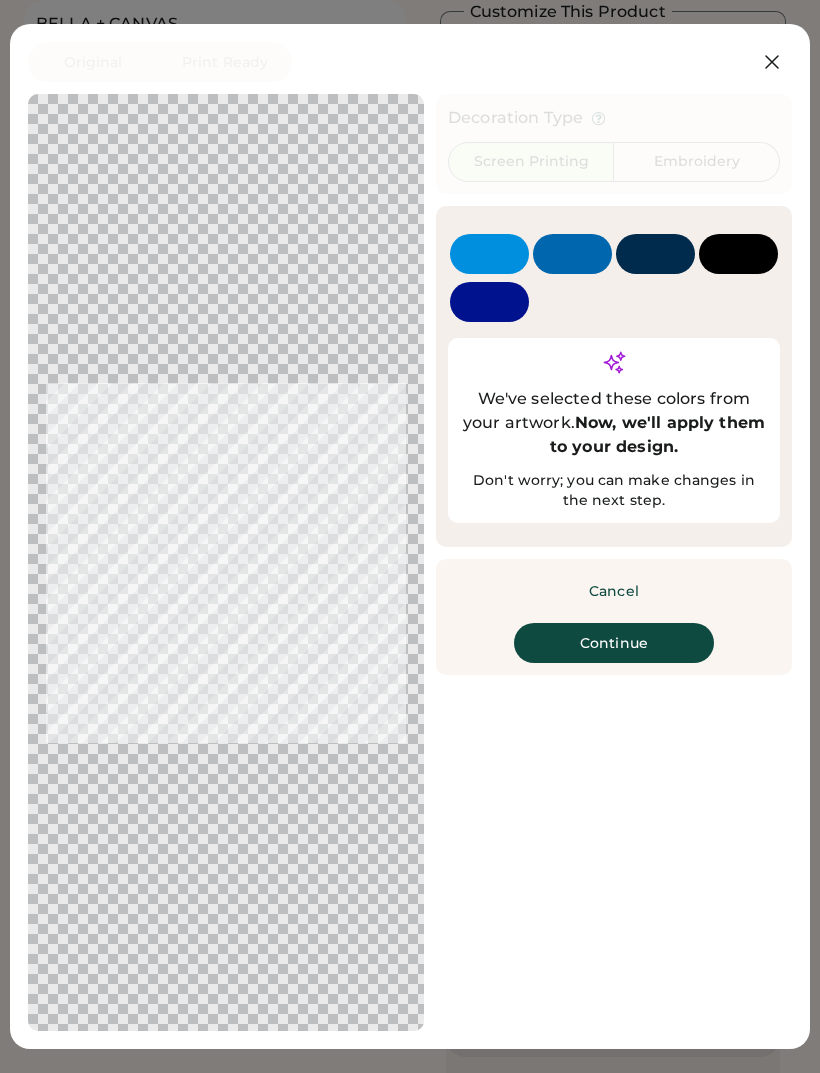 click on "Continue" at bounding box center [614, 643] 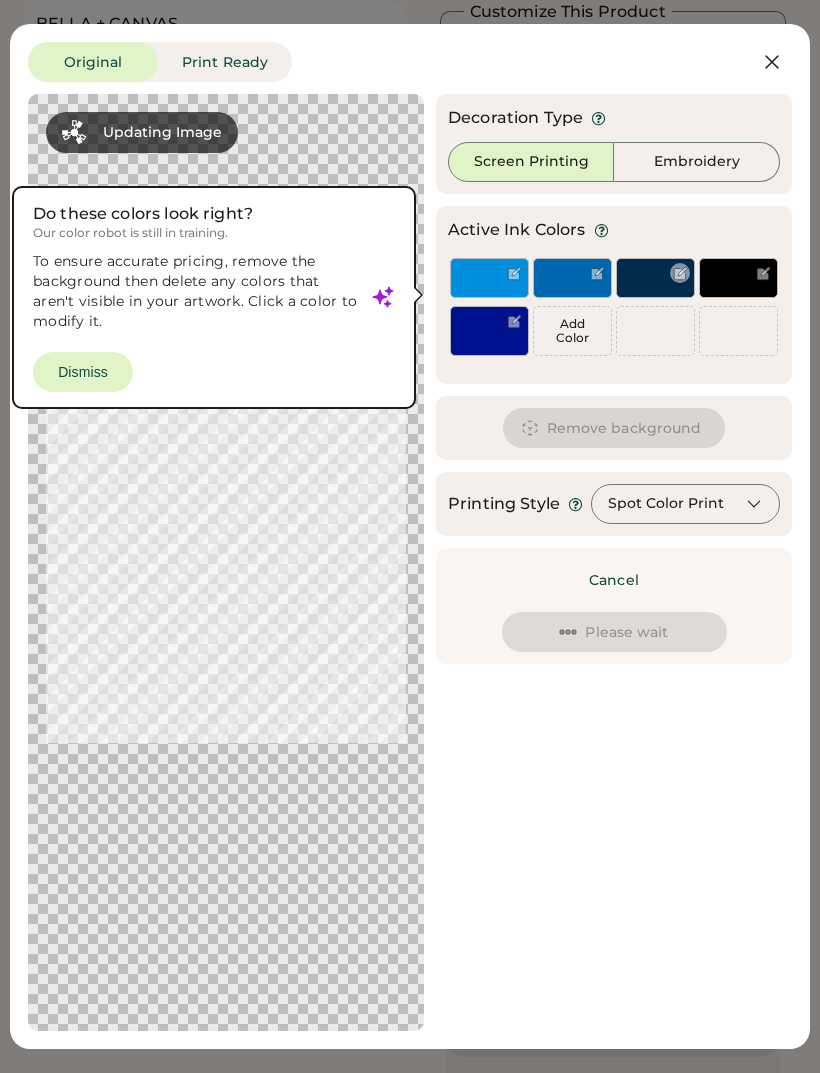 click at bounding box center (680, 273) 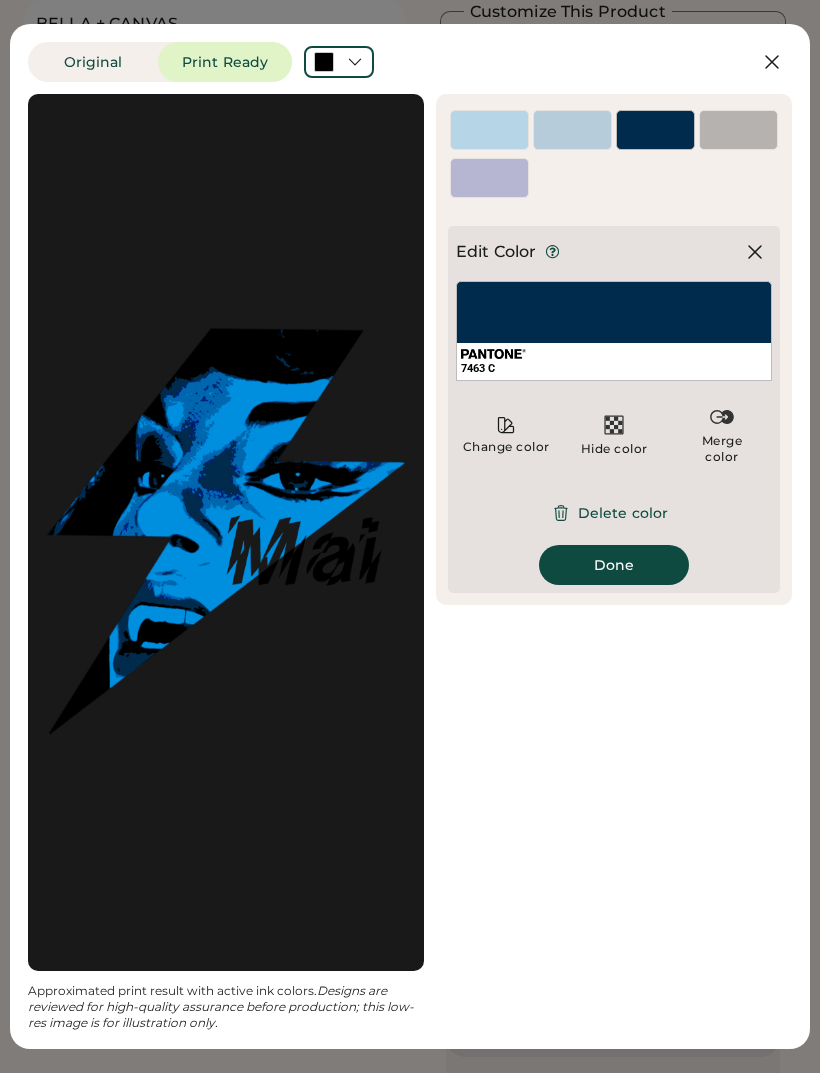 click on "Delete color" at bounding box center (614, 513) 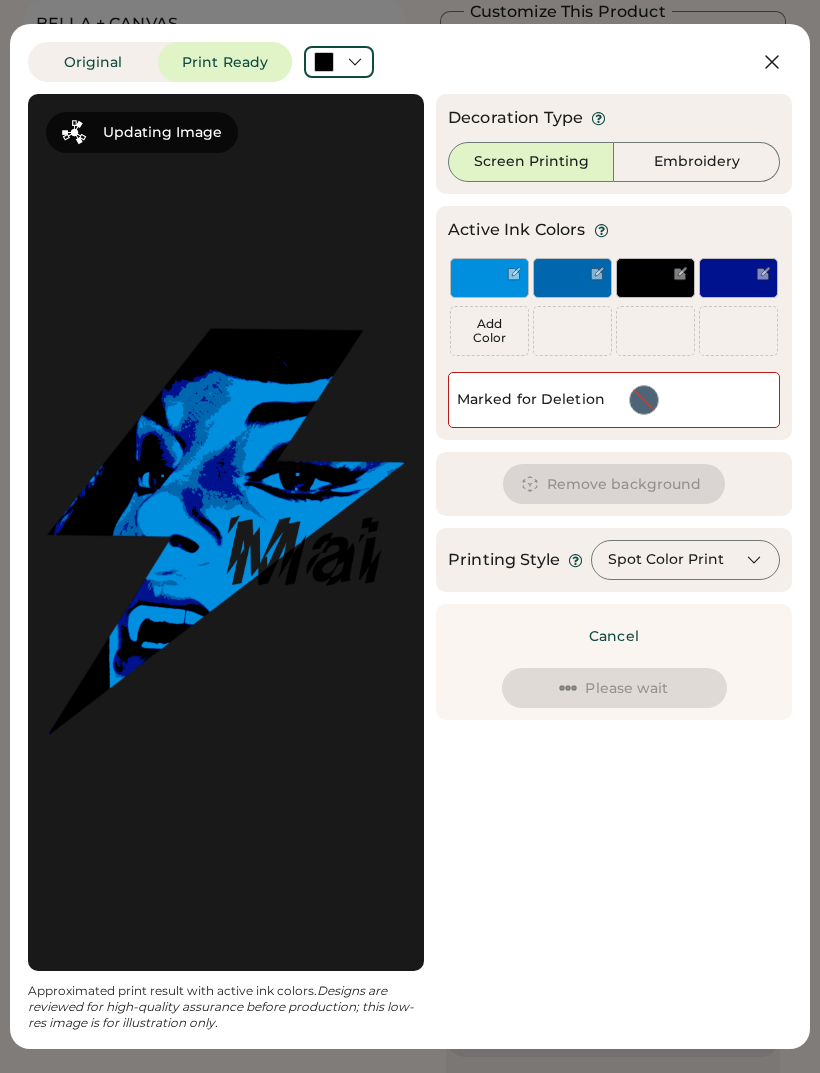 click on "Spot Color Print" at bounding box center [685, 560] 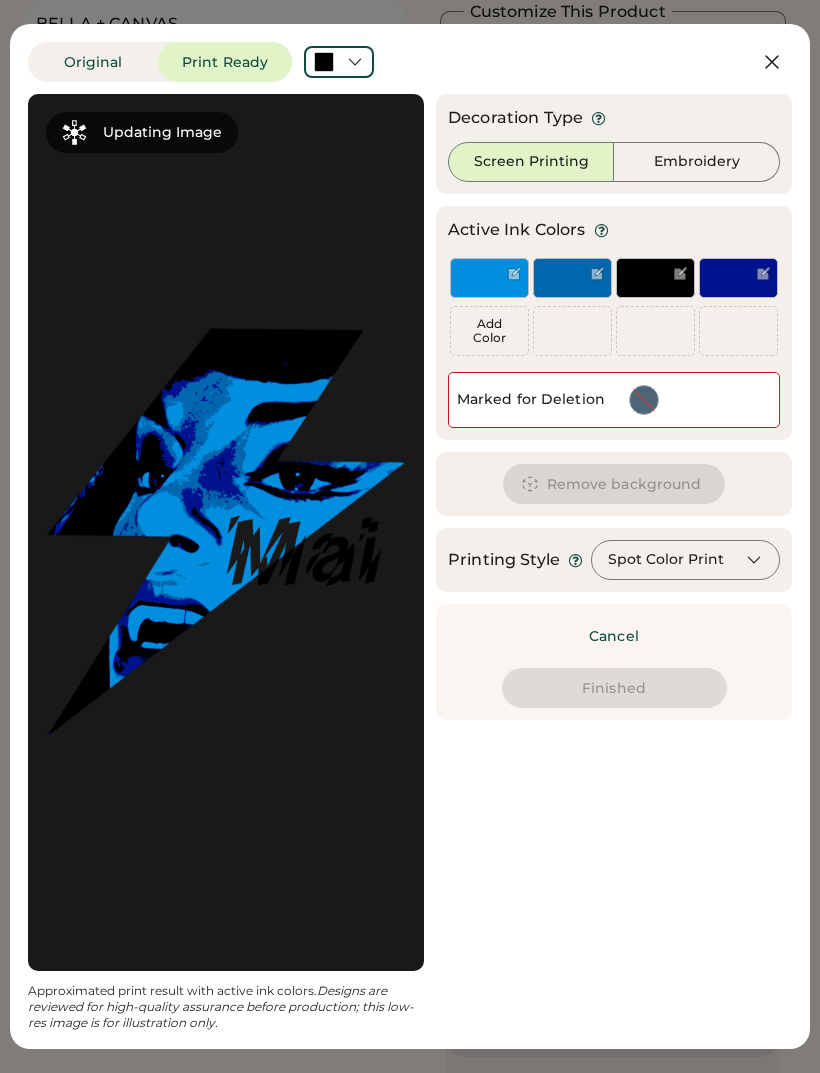 click on "Spot Color Print" at bounding box center [666, 560] 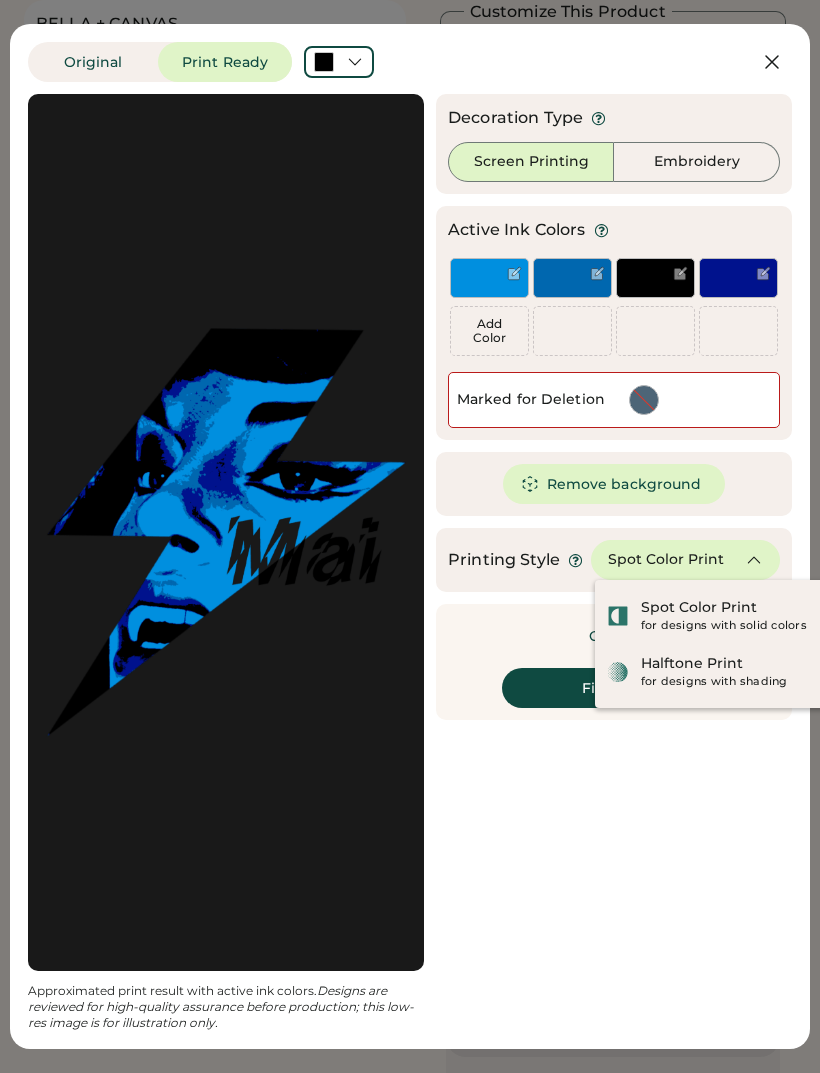 click on "Halftone Print" at bounding box center (692, 664) 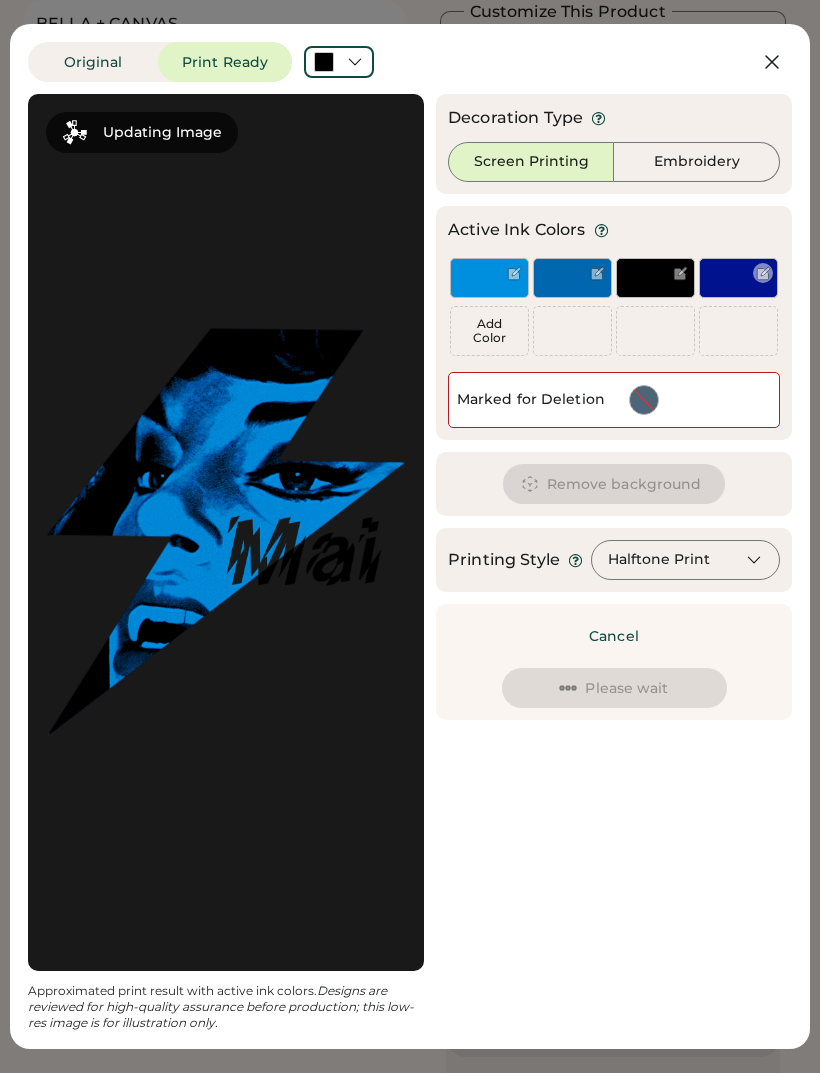 click at bounding box center (738, 288) 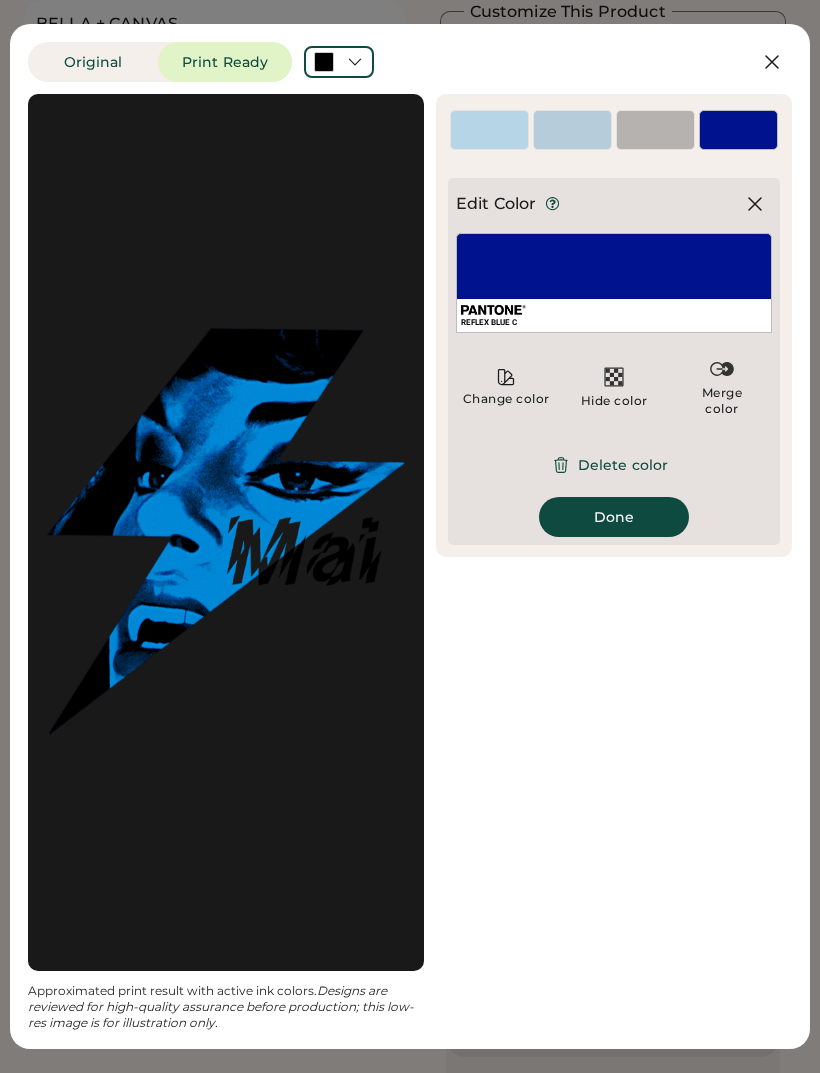 click on "Delete color" at bounding box center [614, 465] 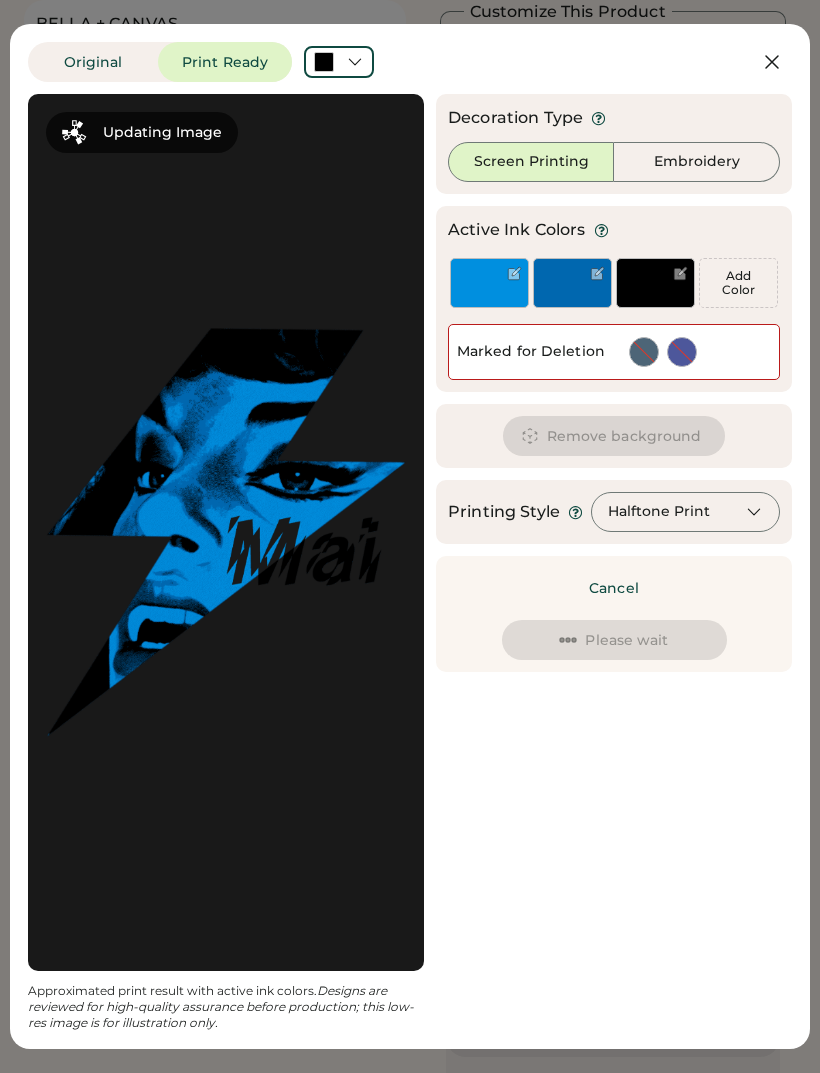 click at bounding box center (572, 298) 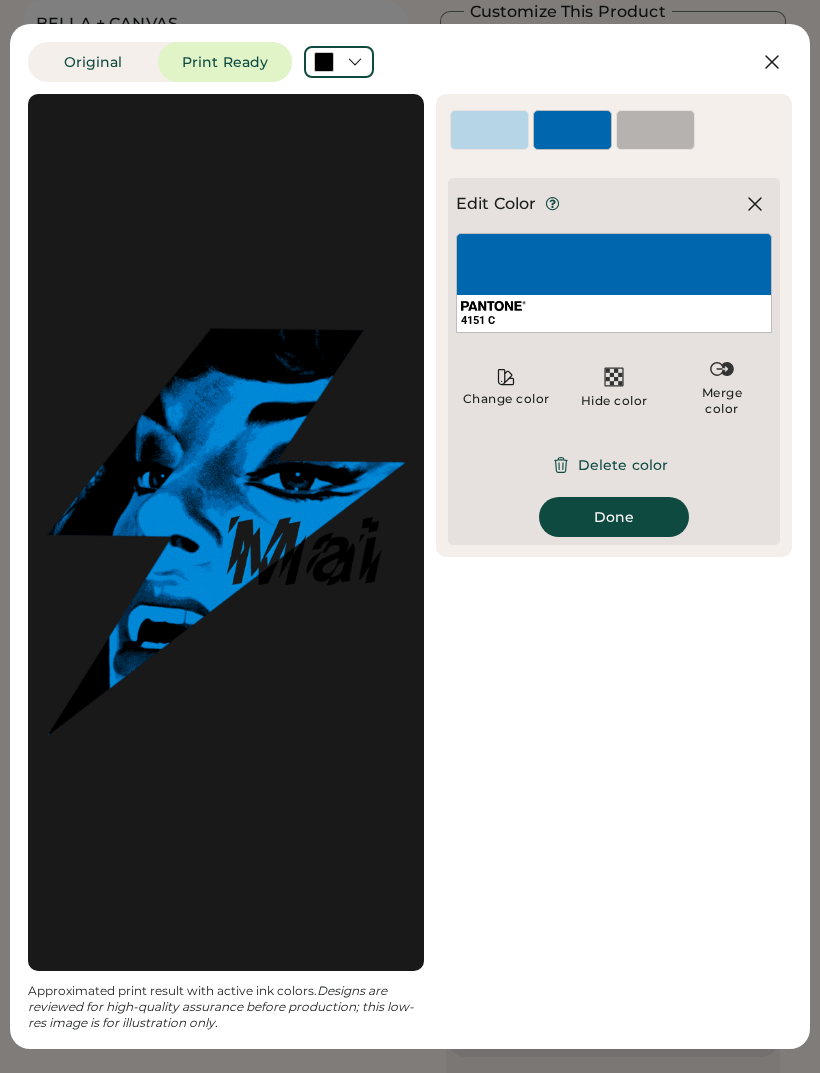 click on "Delete color" at bounding box center (614, 465) 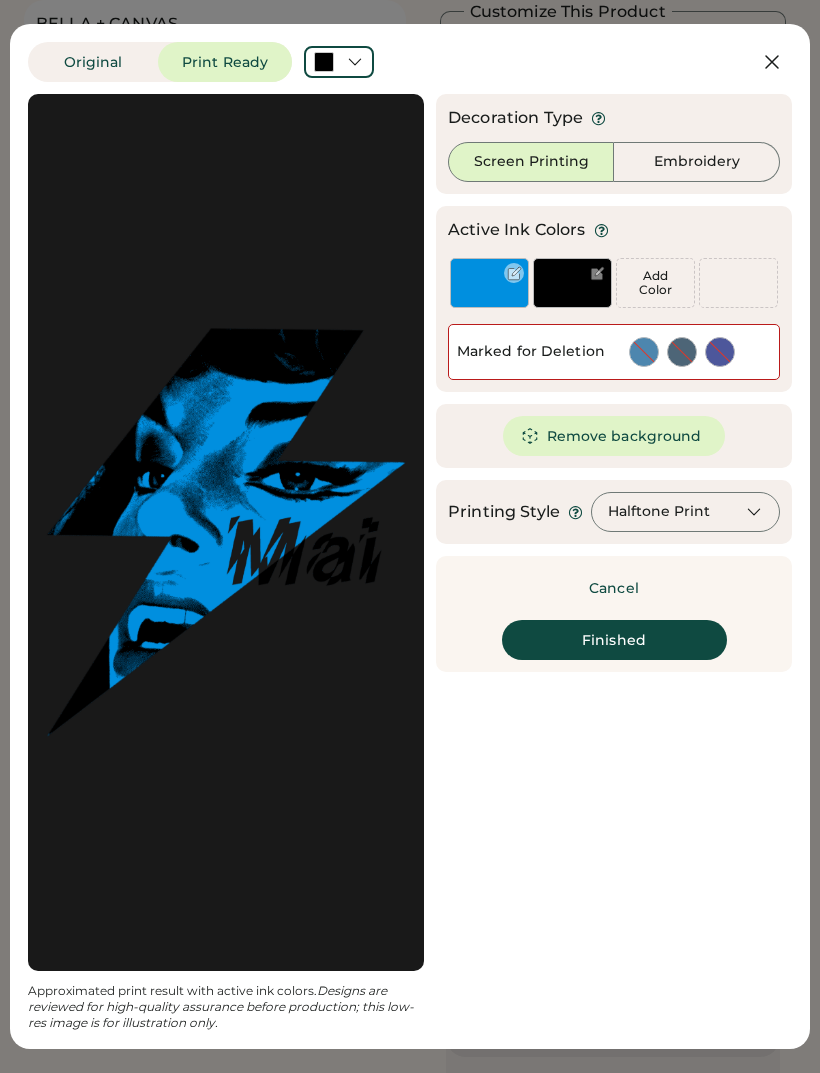 click at bounding box center [489, 283] 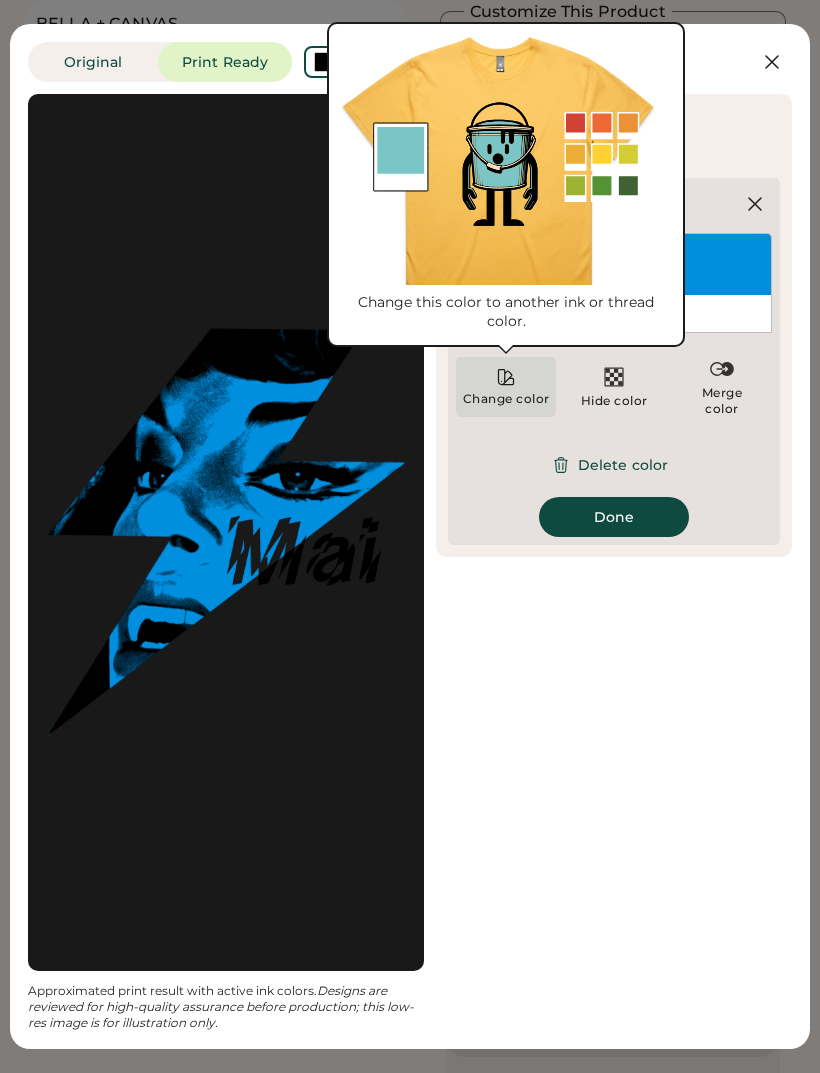 click 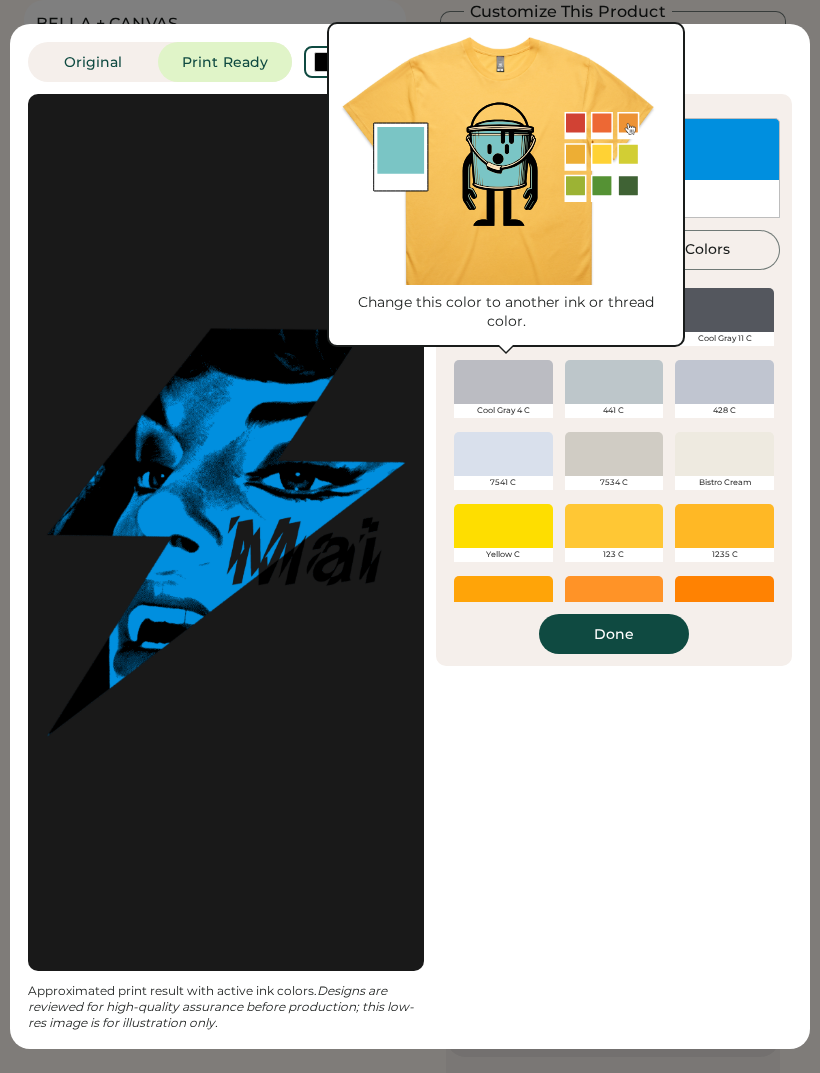 click on "All Colors" at bounding box center (697, 250) 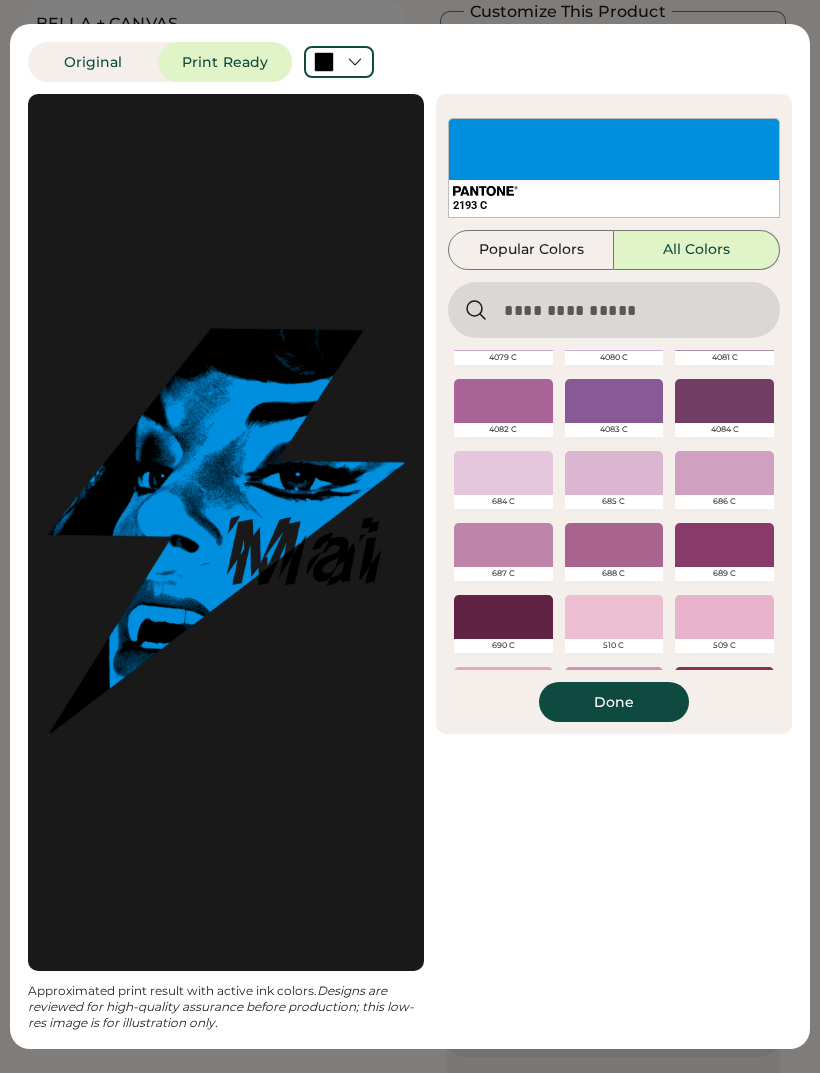 scroll, scrollTop: 14126, scrollLeft: 0, axis: vertical 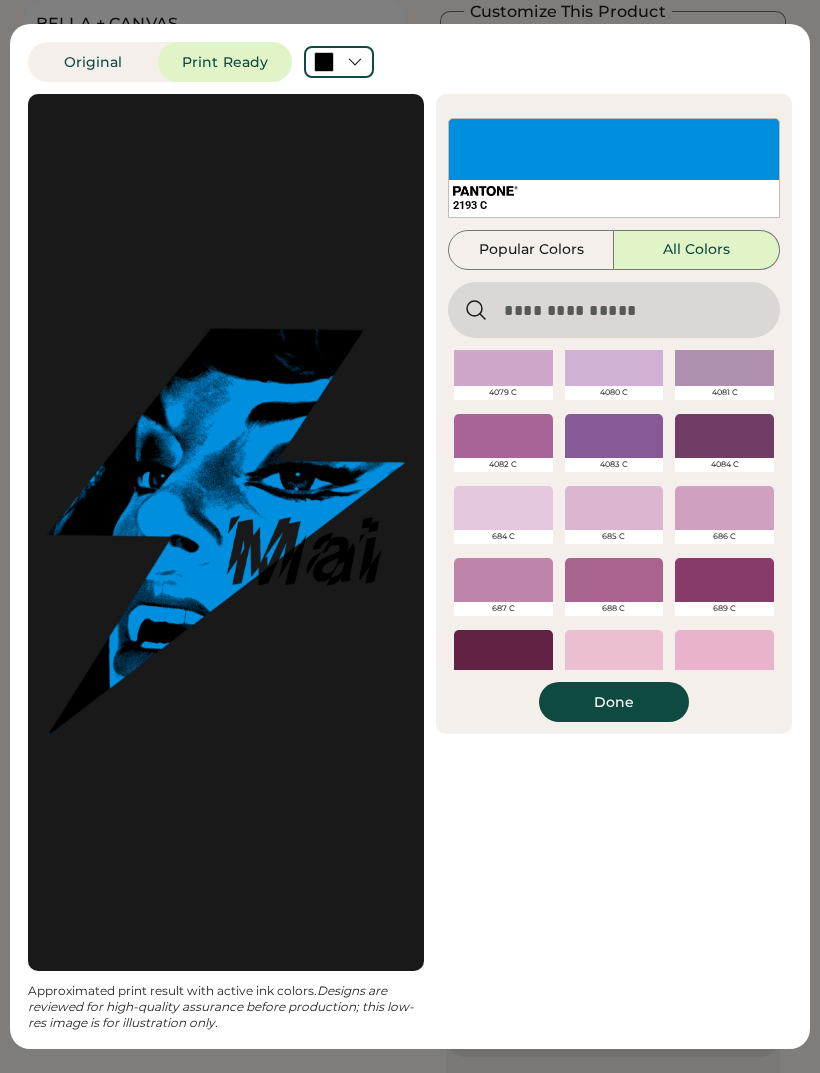click at bounding box center (614, 436) 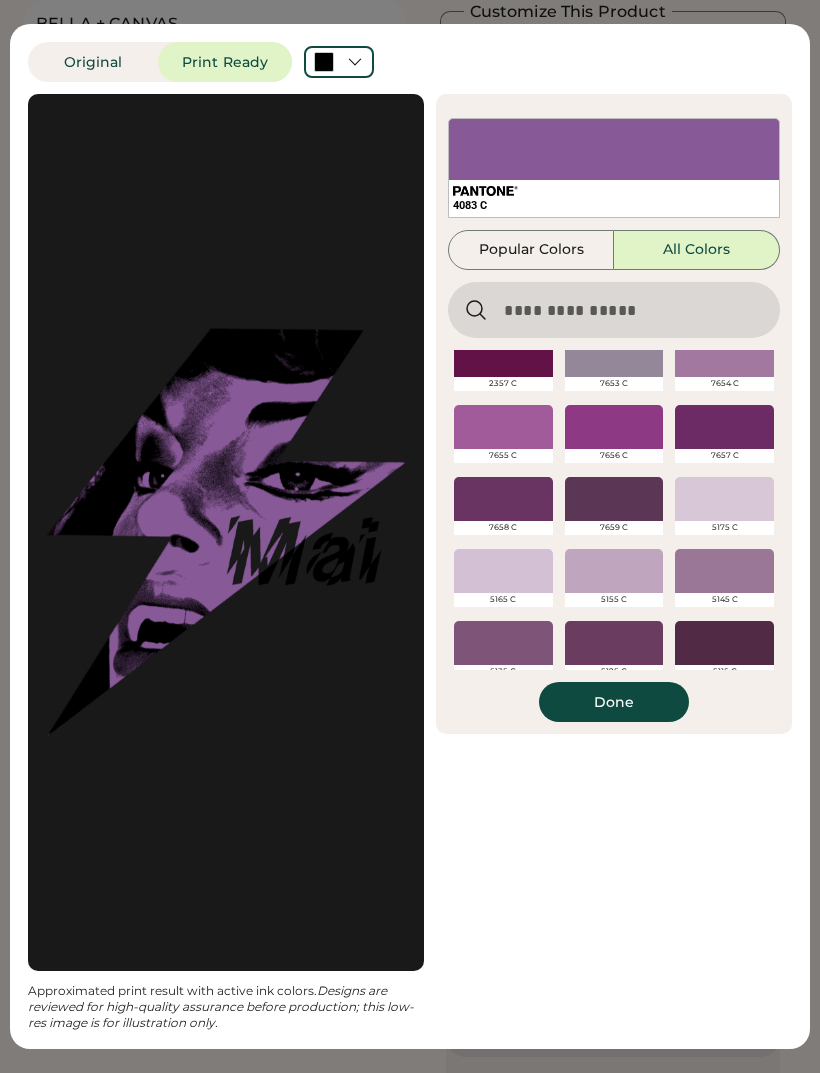 scroll, scrollTop: 17448, scrollLeft: 0, axis: vertical 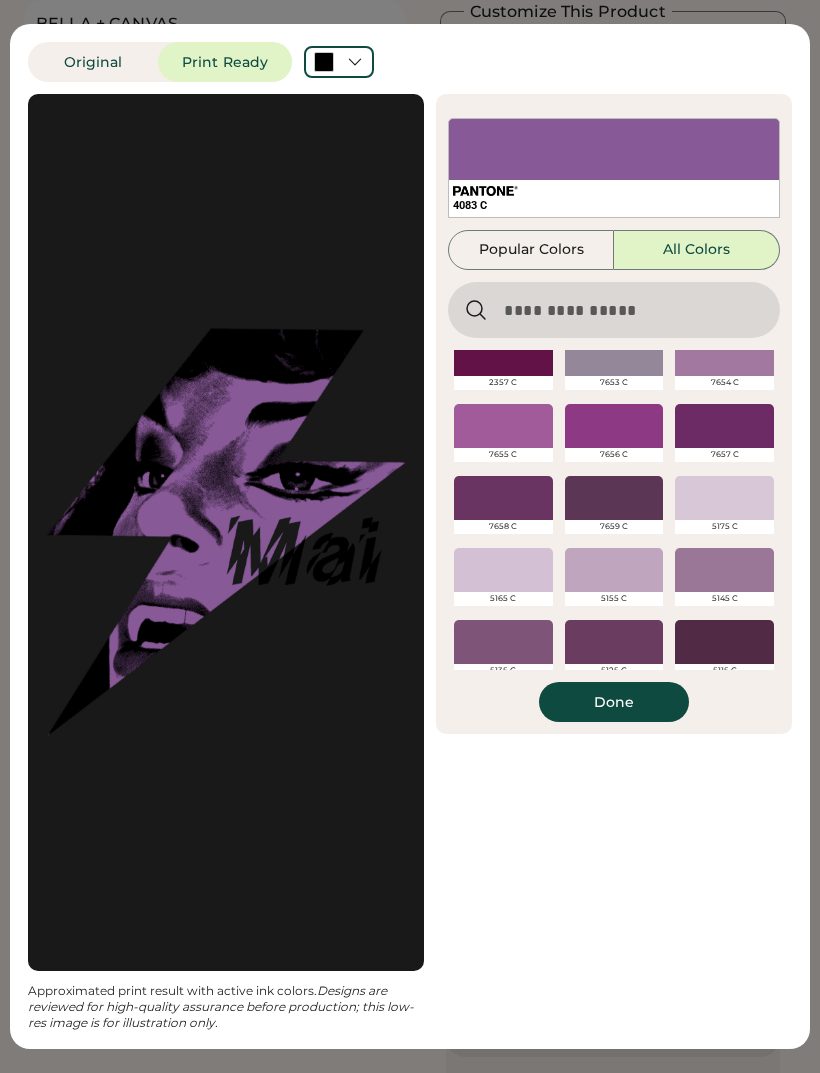 click at bounding box center [614, 426] 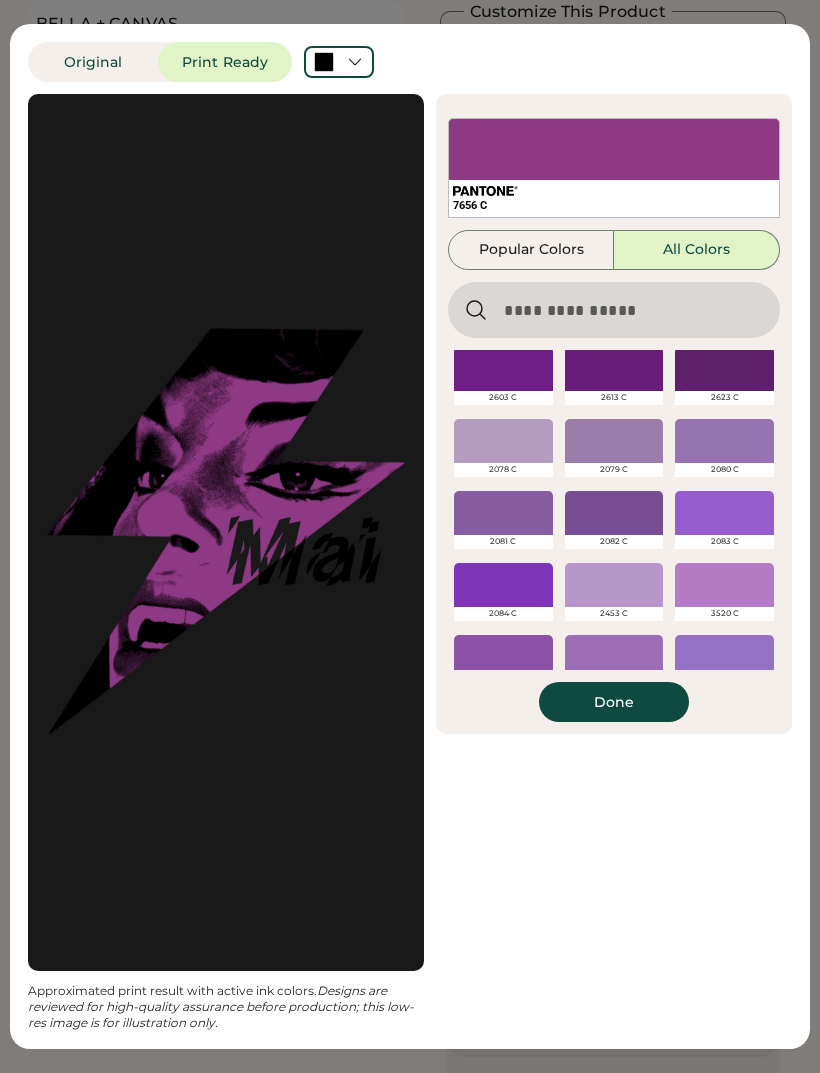 scroll, scrollTop: 19206, scrollLeft: 0, axis: vertical 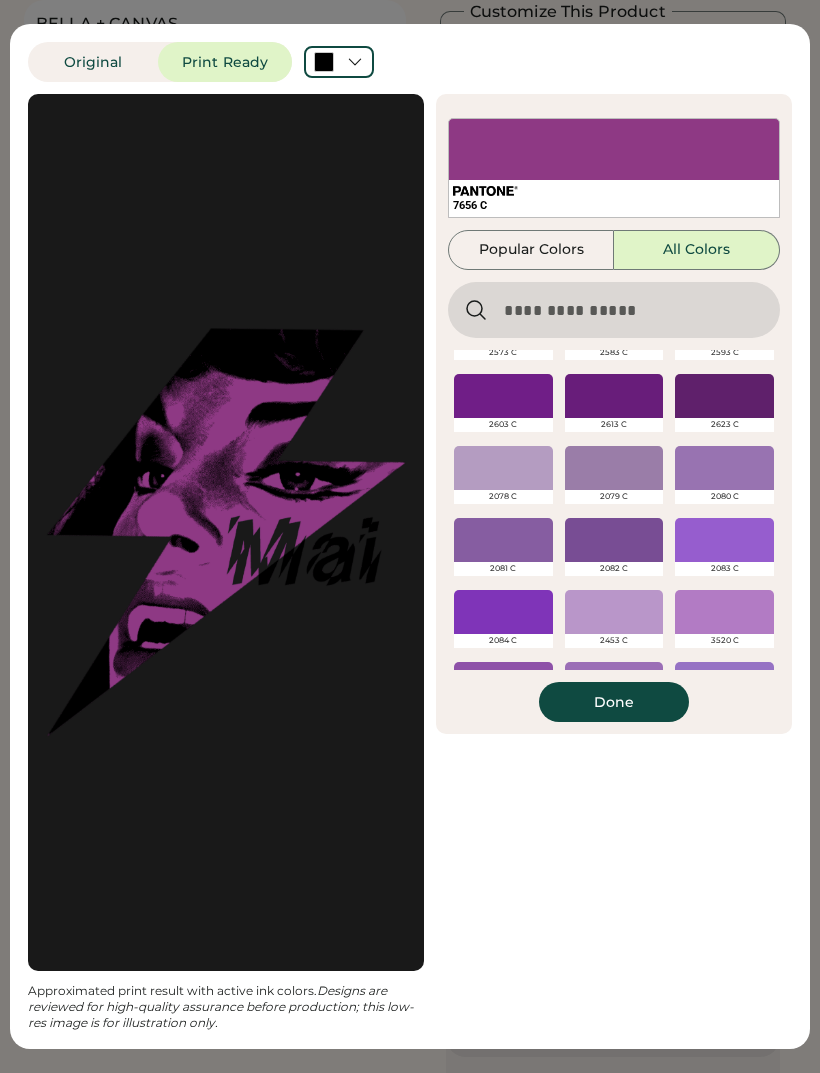click at bounding box center [503, 612] 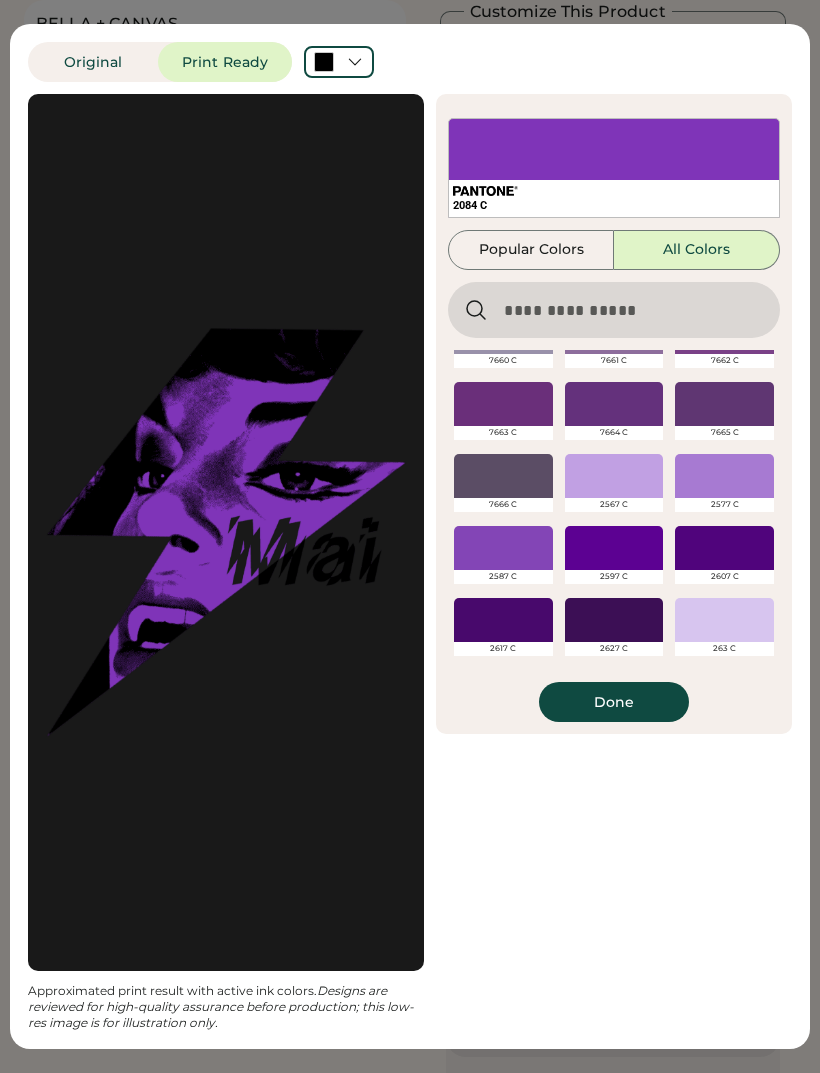 scroll, scrollTop: 19877, scrollLeft: 0, axis: vertical 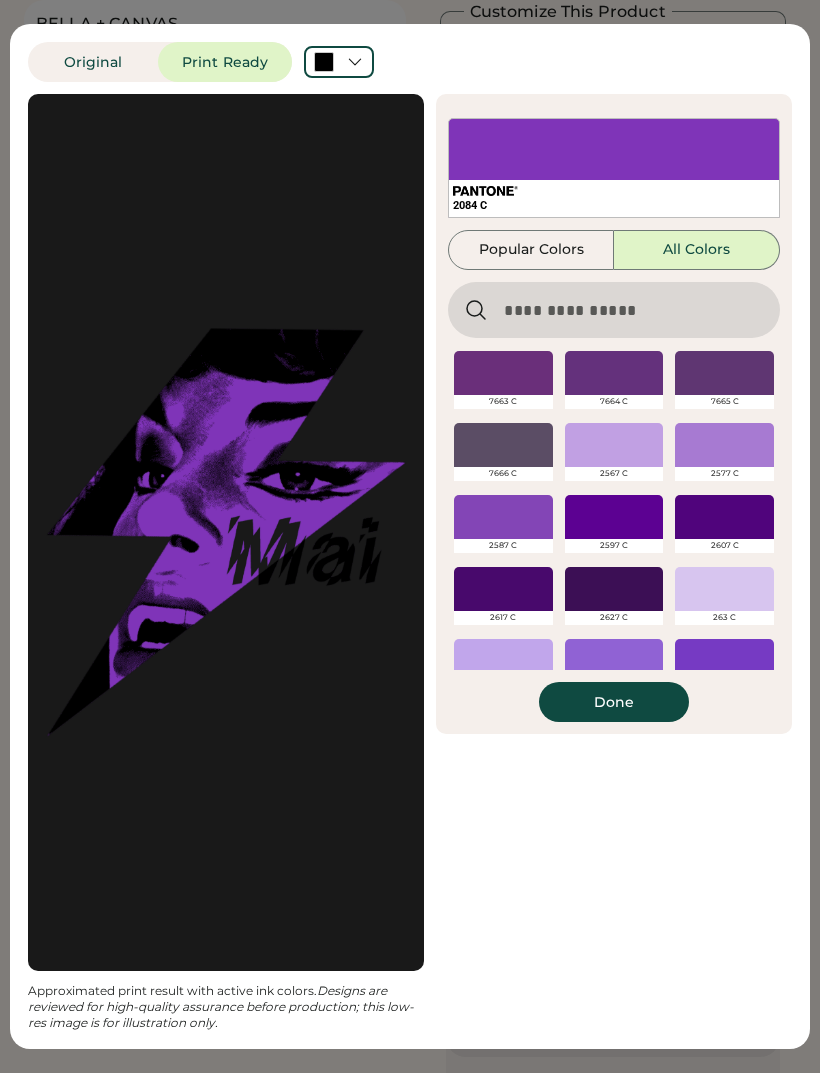 click at bounding box center [614, 517] 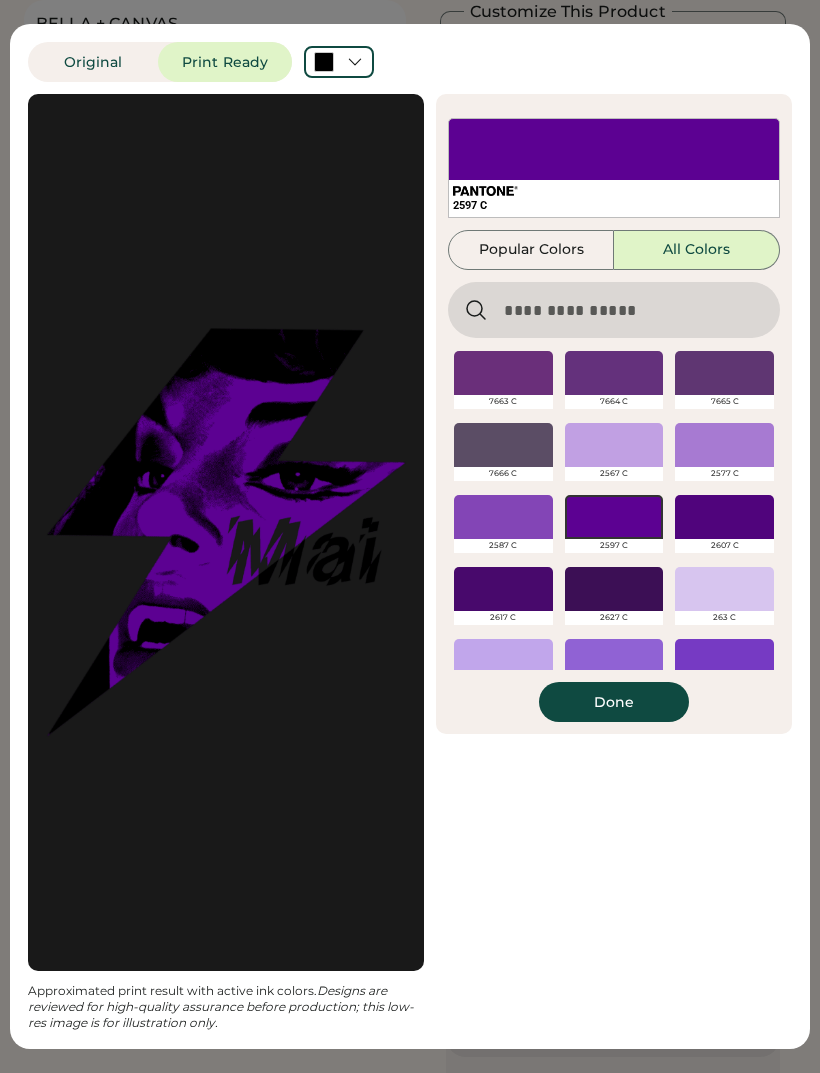 click on "Done" at bounding box center (614, 702) 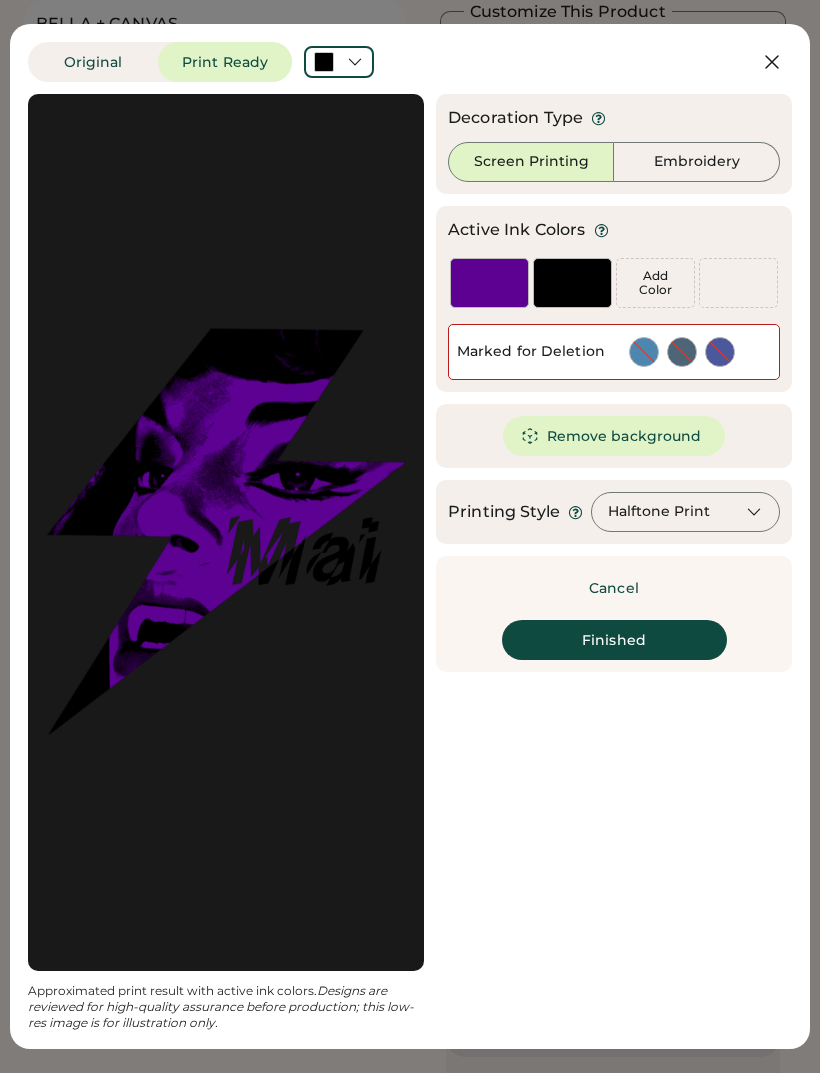 scroll, scrollTop: 0, scrollLeft: 0, axis: both 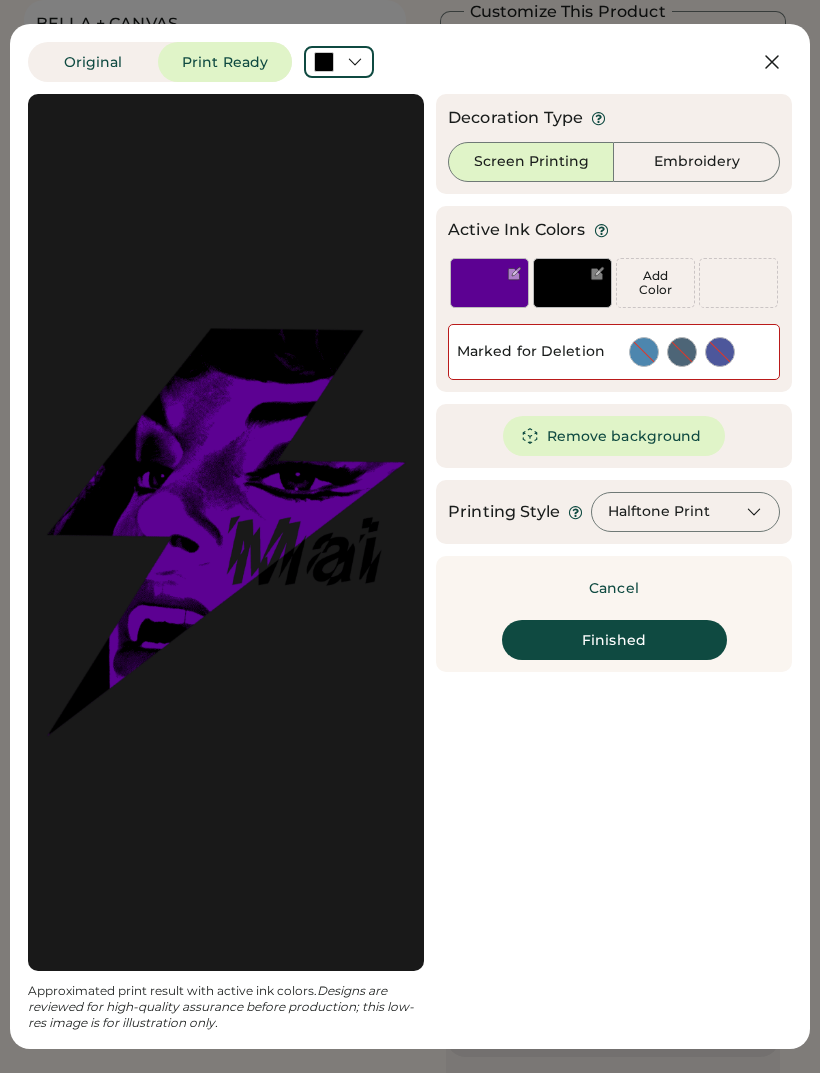 click on "Finished" at bounding box center [614, 640] 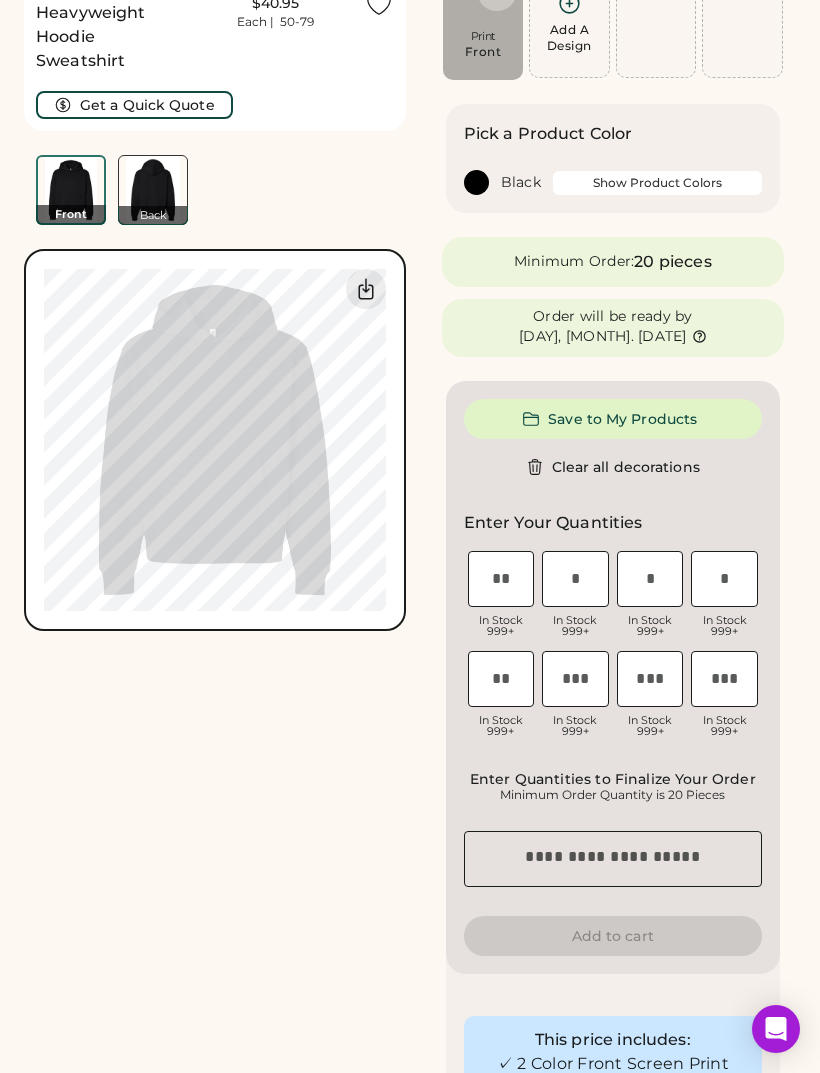 click on "BELLA + CANVAS 4719 (Straight Cut) 10 oz. Heavyweight Hoodie Sweatshirt Current Price $40.95 Each |  50-79       Get a Quick Quote Front Back Switch to back Upload new design
SVG, Ai, PDF, EPS, PSD Non-preferred files:
PNG, JPG, TIFF Max File Size: 25MB    0% 0%" at bounding box center (215, 705) 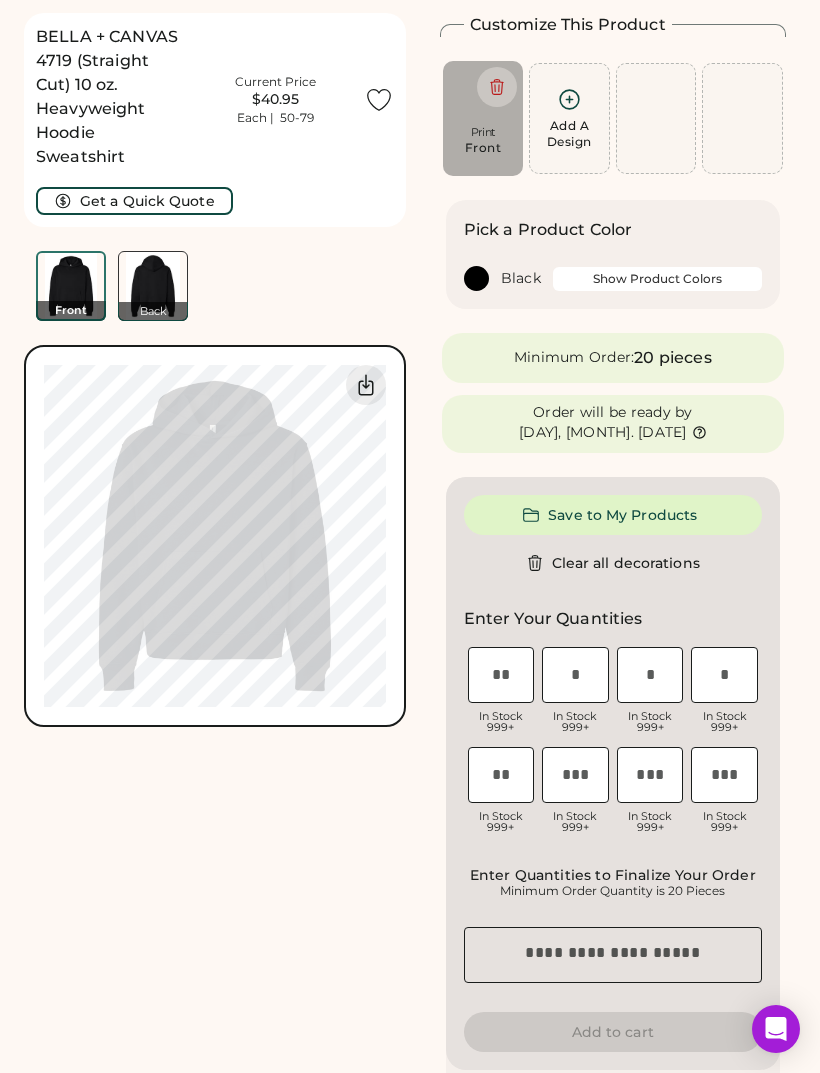 scroll, scrollTop: 0, scrollLeft: 0, axis: both 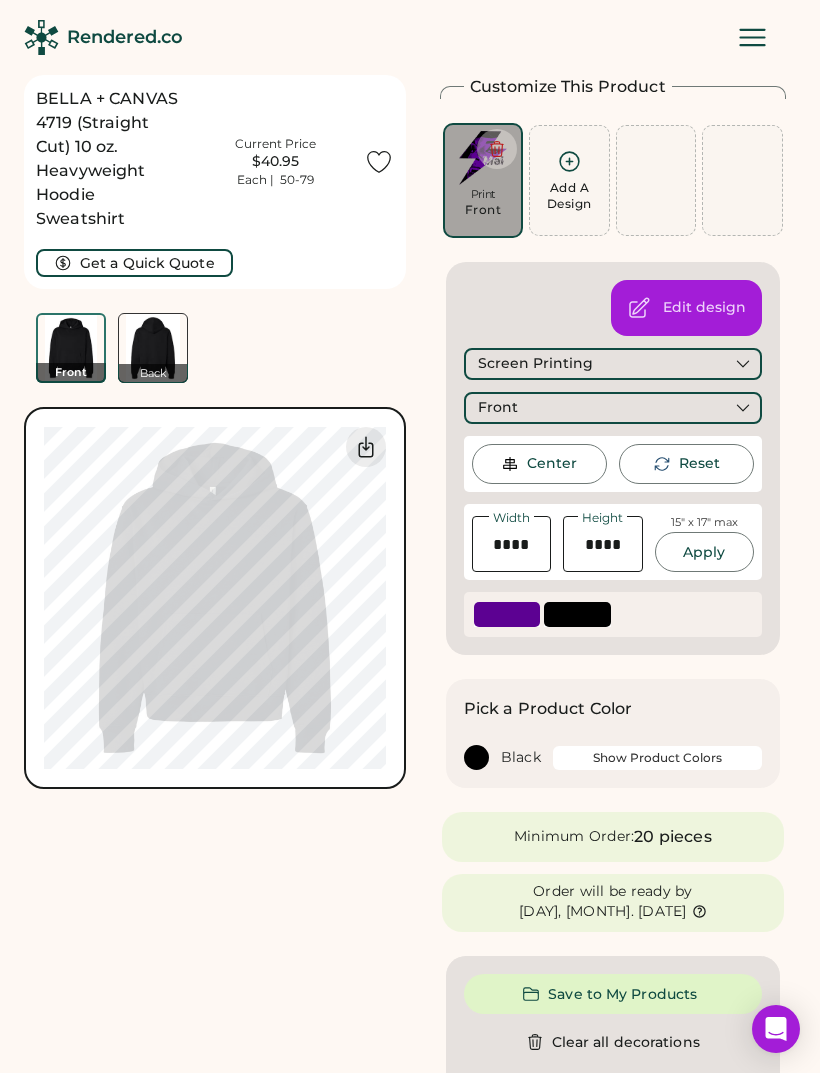 type on "****" 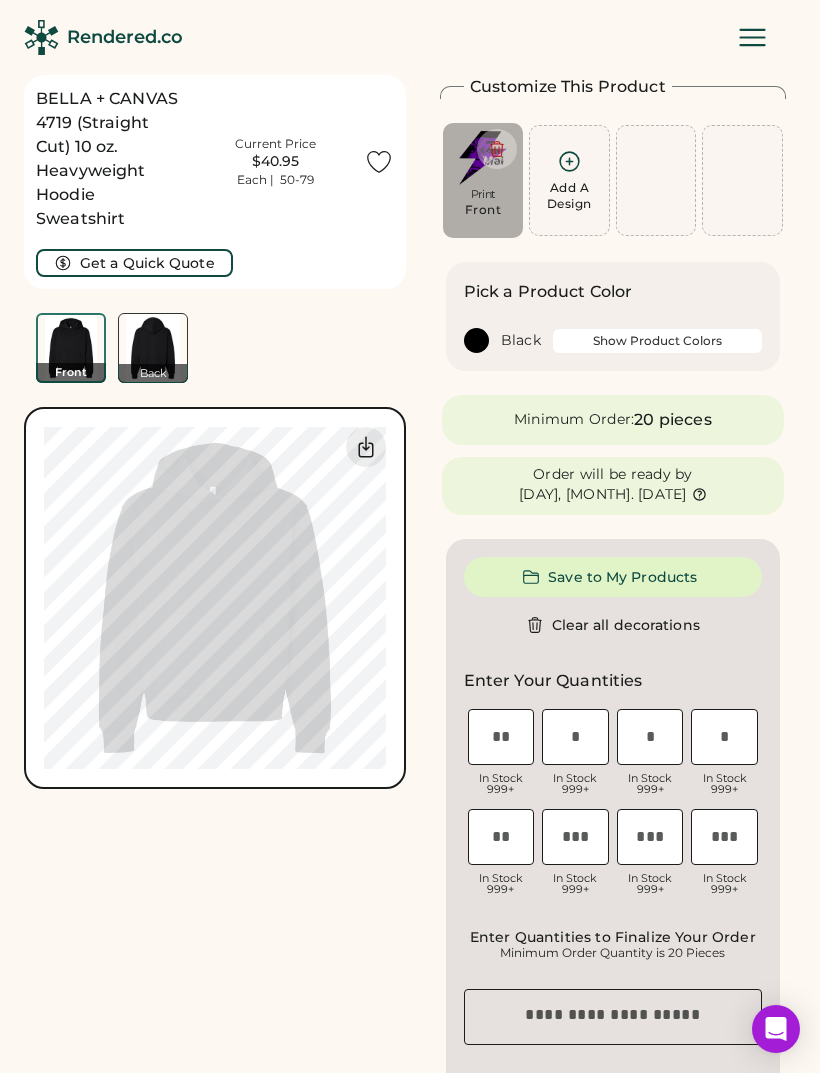 click on "Show Product Colors" at bounding box center [657, 341] 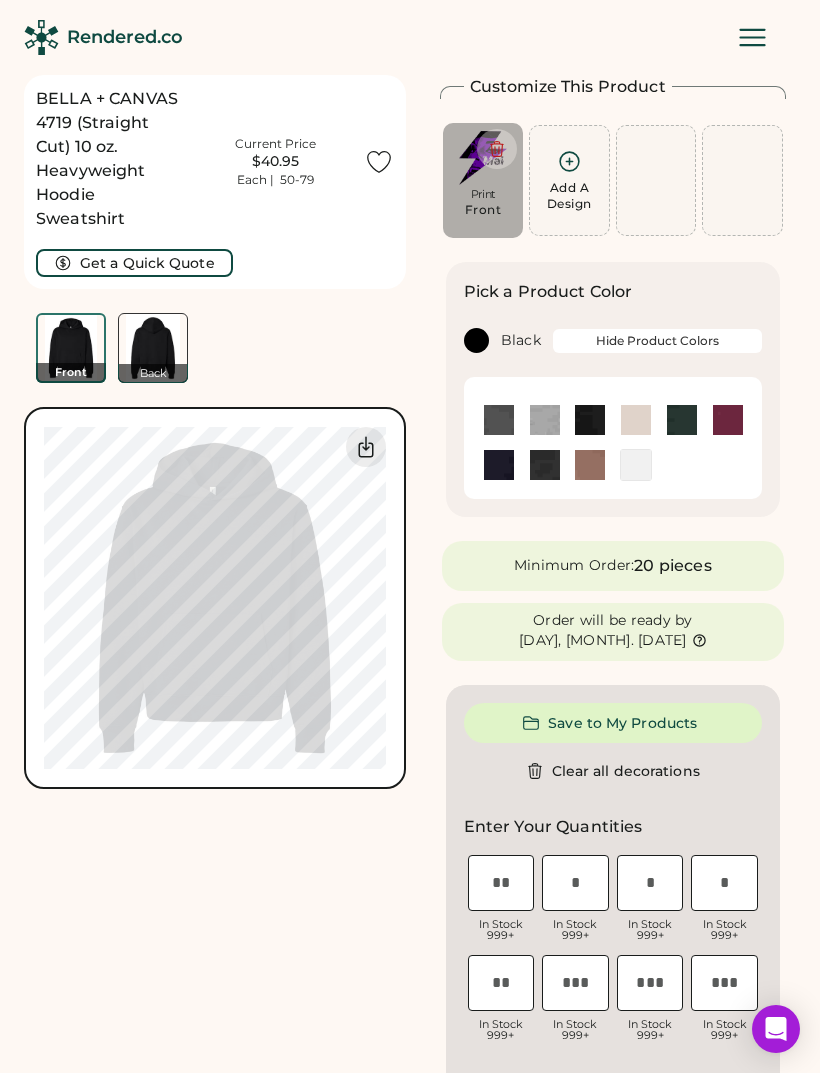 click at bounding box center (545, 420) 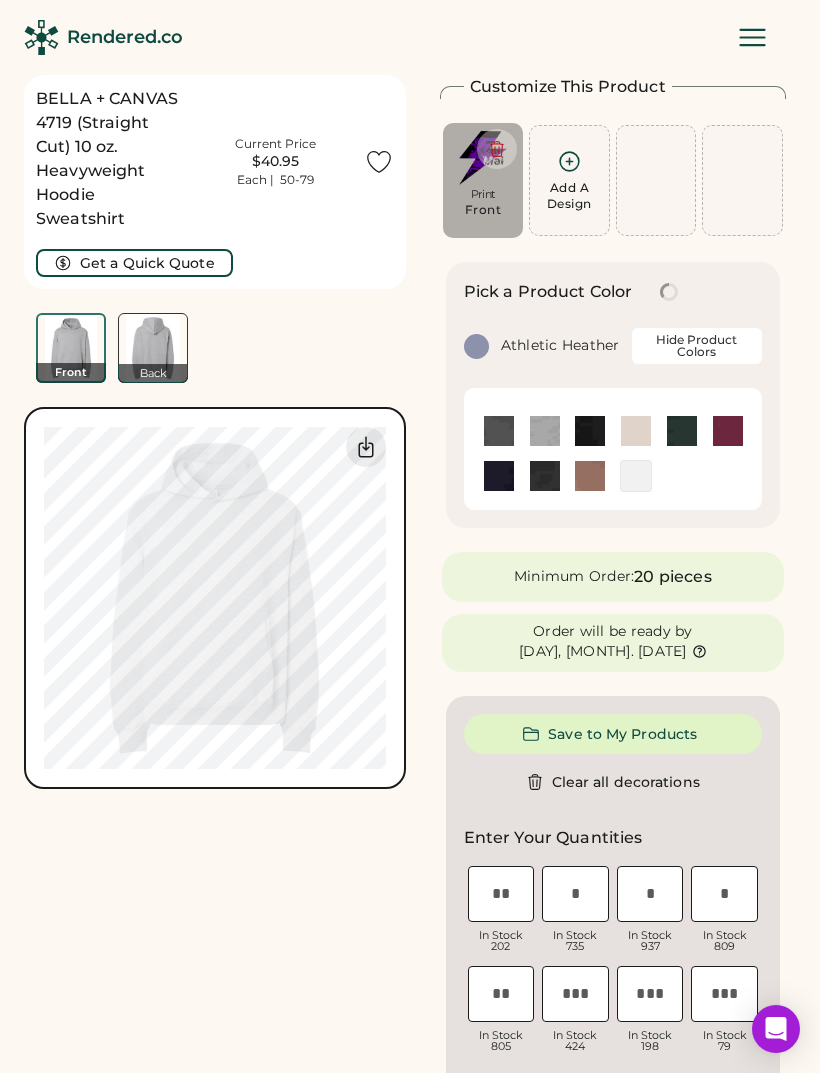 click on "BELLA + CANVAS 4719 (Straight Cut) 10 oz. Heavyweight Hoodie Sweatshirt Current Price $40.95 Each |  50-79       Get a Quick Quote Front Back Switch to back Upload new design
SVG, Ai, PDF, EPS, PSD Non-preferred files:
PNG, JPG, TIFF Max File Size: 25MB    Guidelines are approximate; our team will confirm the correct placement. 0% 0%" at bounding box center [215, 941] 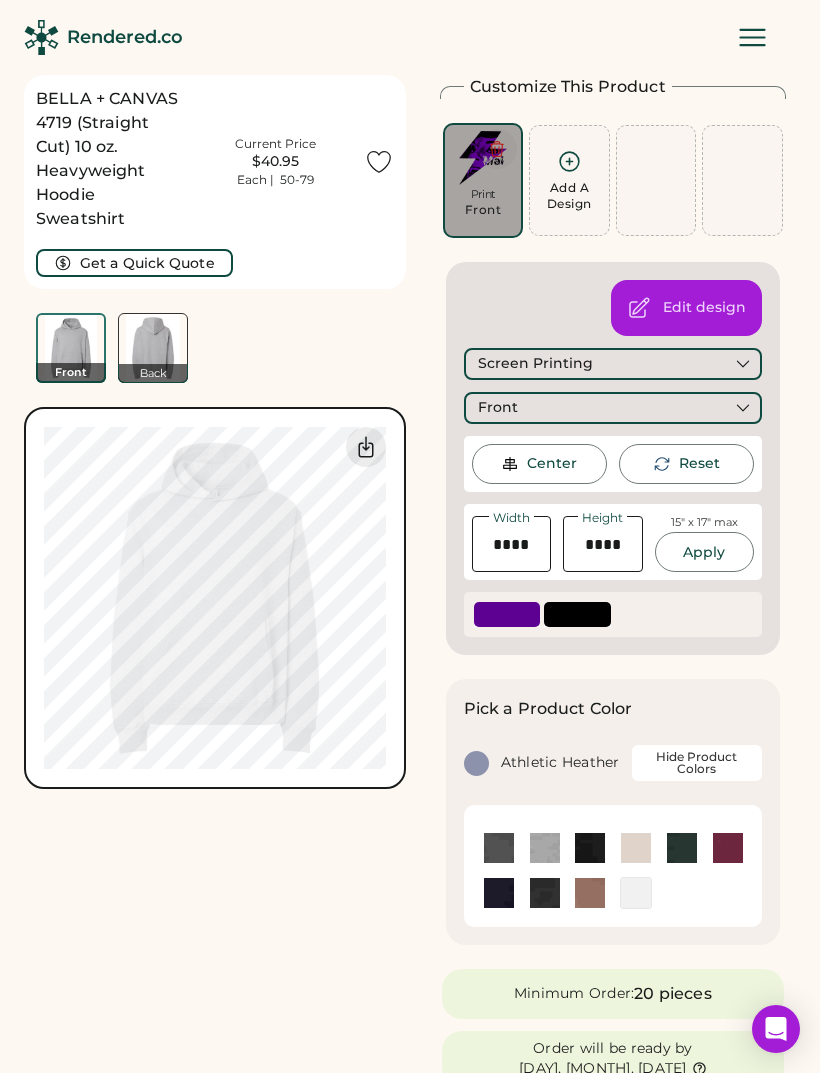 click at bounding box center (497, 149) 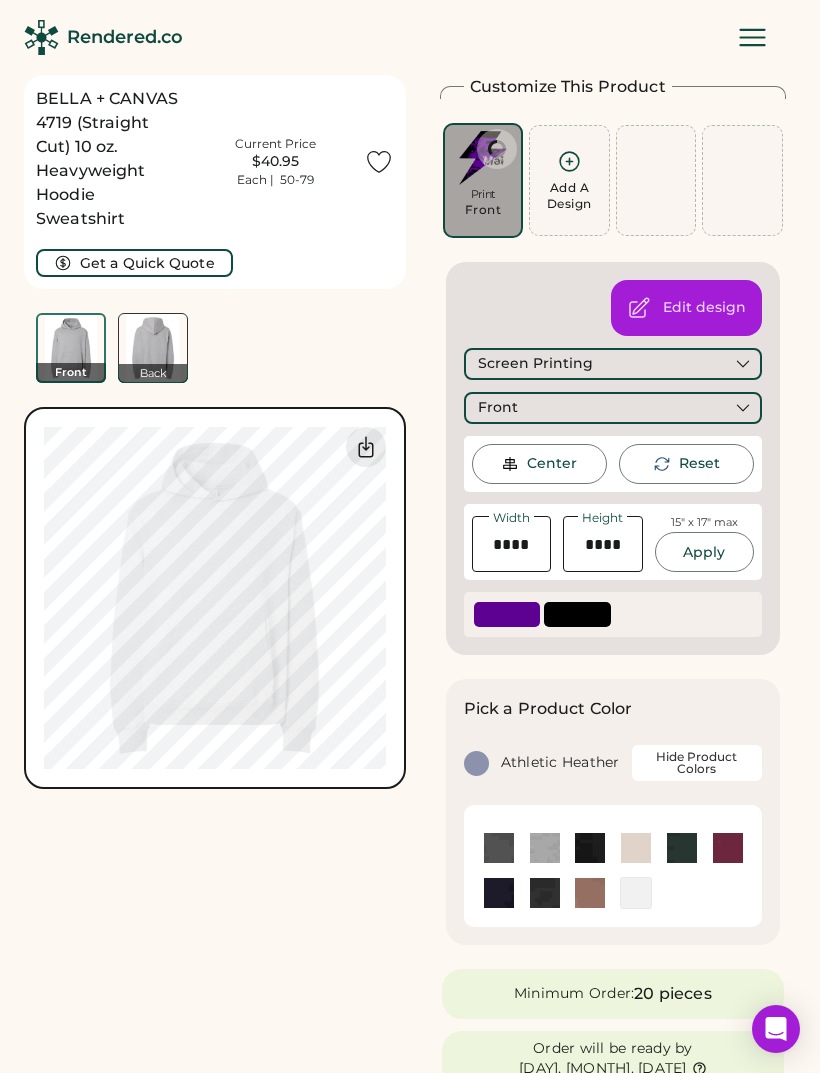type on "****" 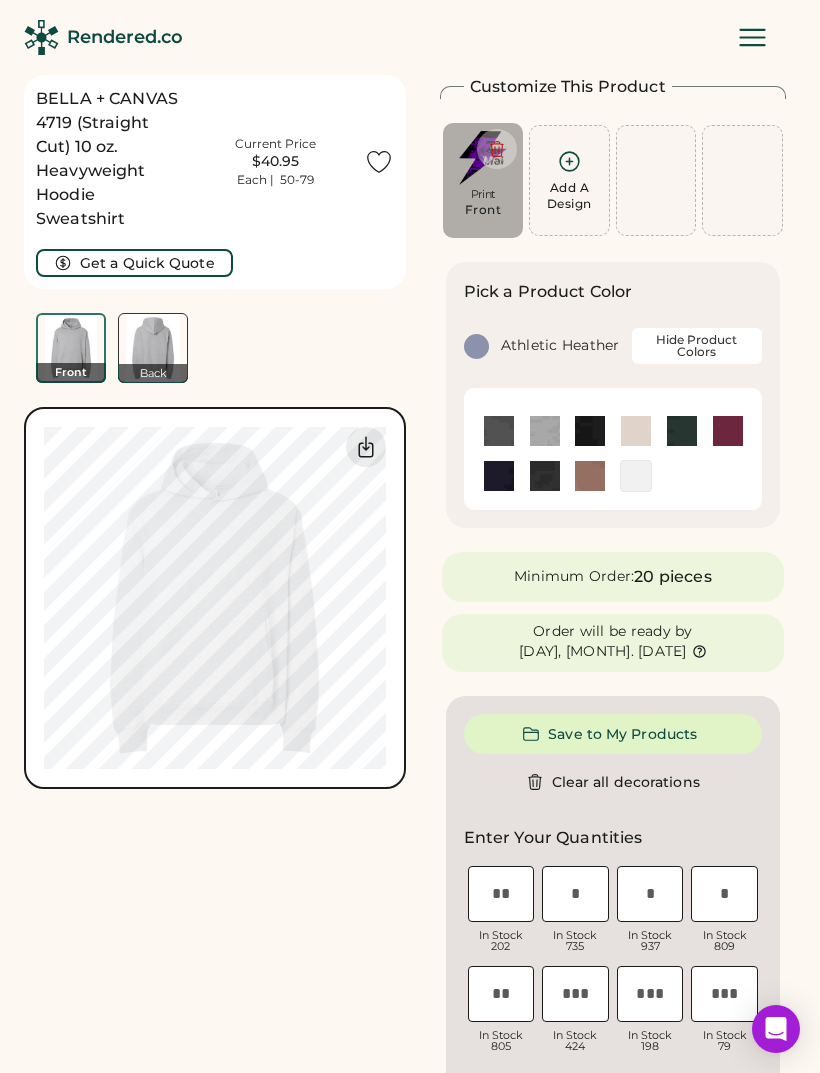 type on "****" 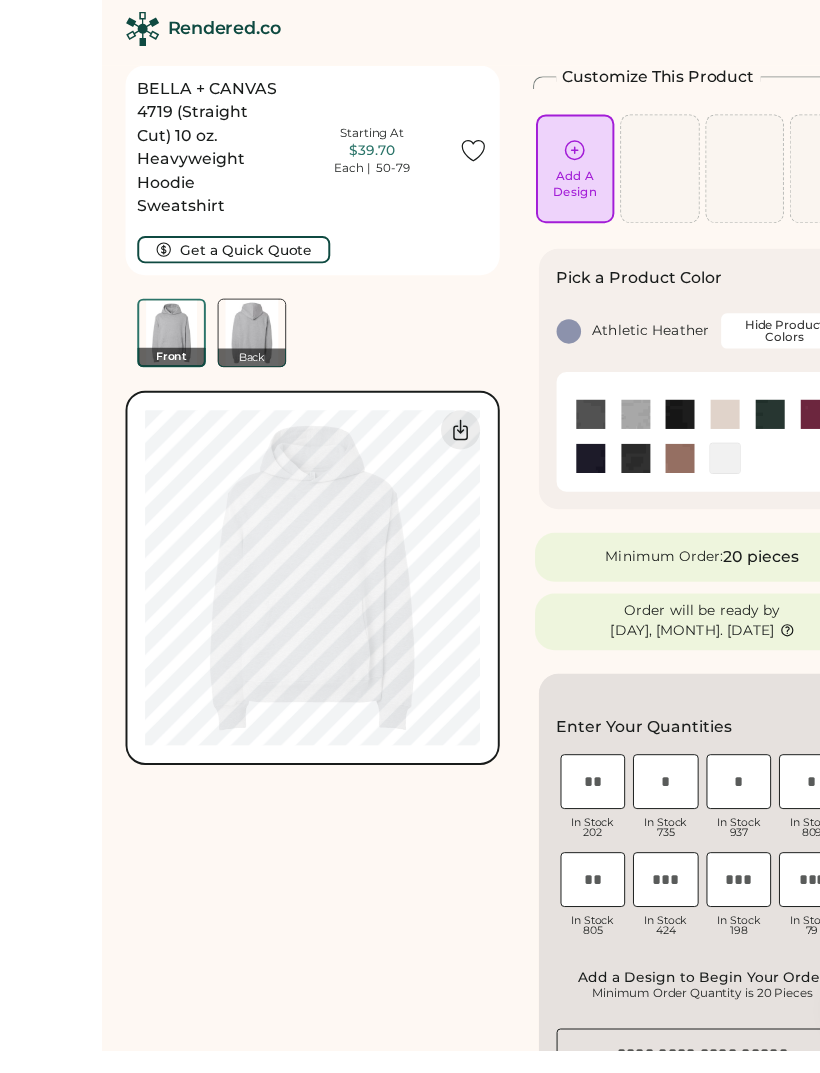 scroll, scrollTop: 47, scrollLeft: 0, axis: vertical 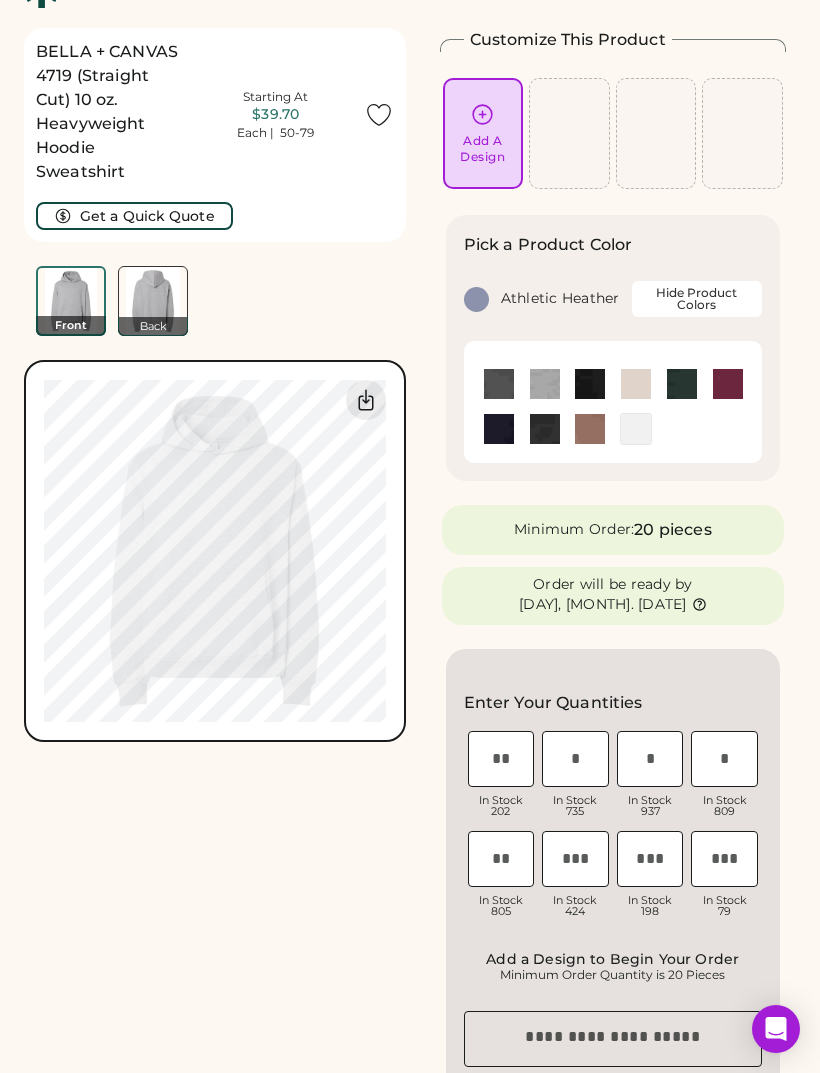 click on "Add A
Design" at bounding box center [482, 149] 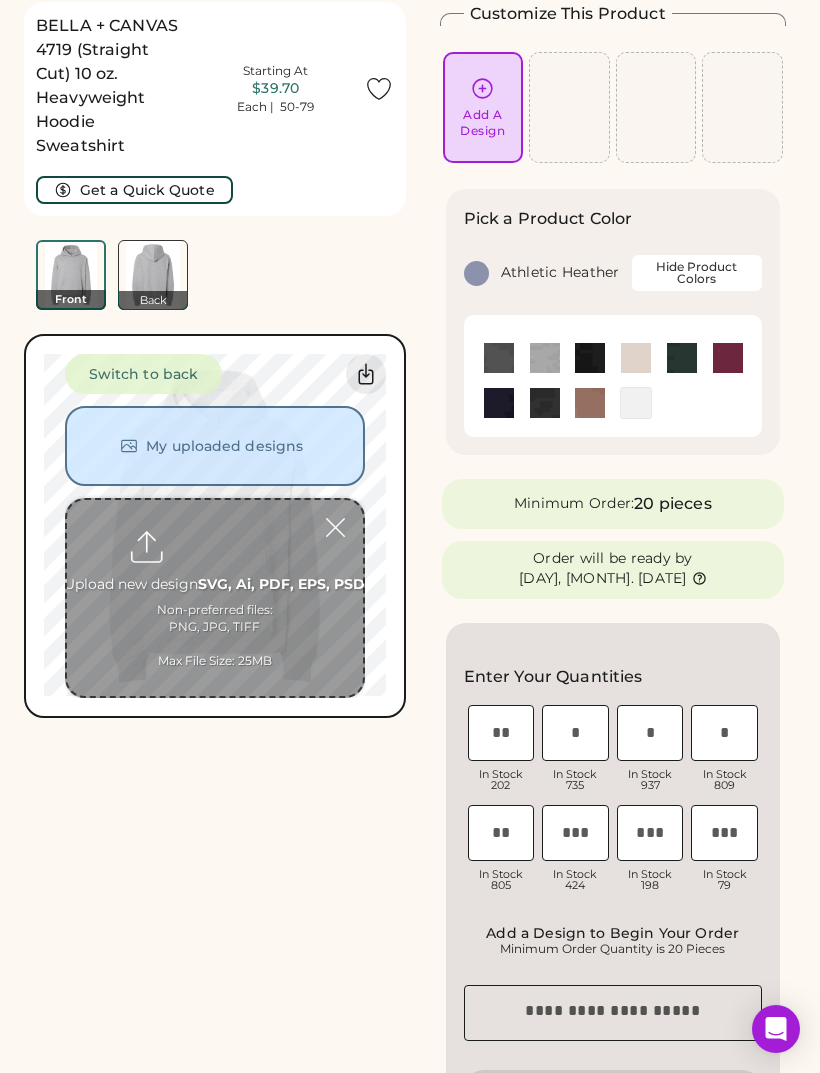 scroll, scrollTop: 75, scrollLeft: 0, axis: vertical 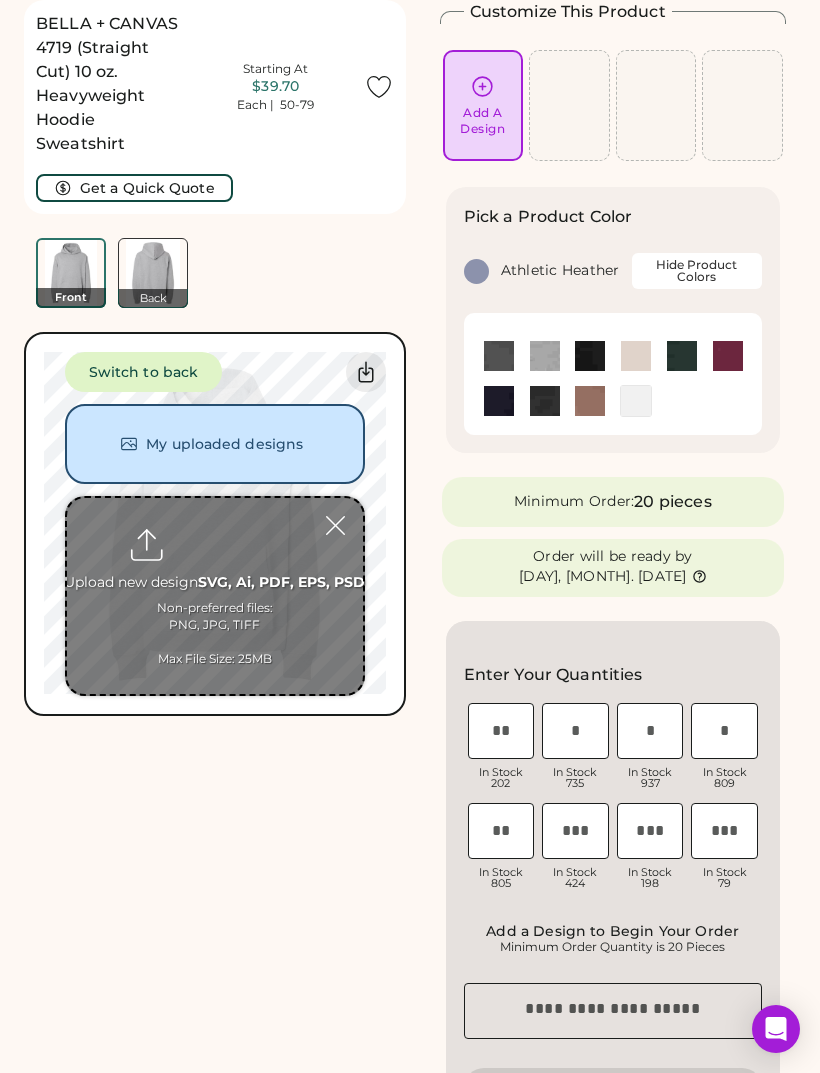 click on "Order will be ready by Friday, Aug. 22" at bounding box center (613, 568) 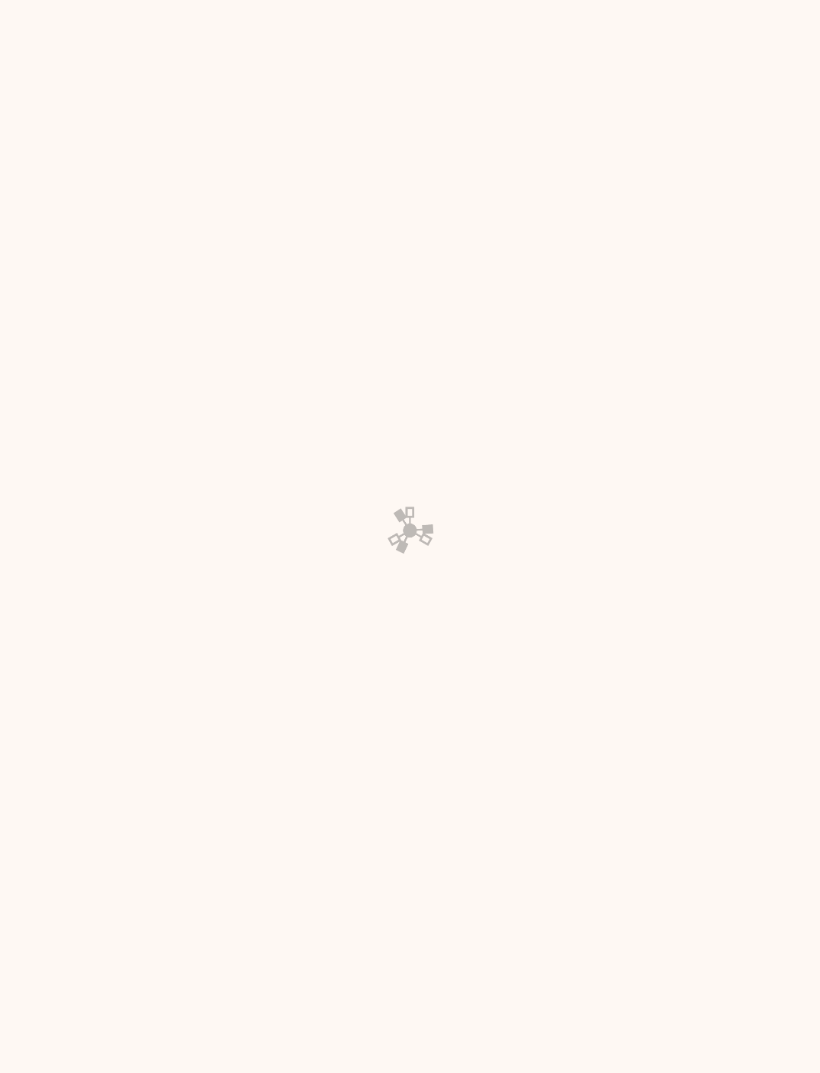 scroll, scrollTop: 75, scrollLeft: 0, axis: vertical 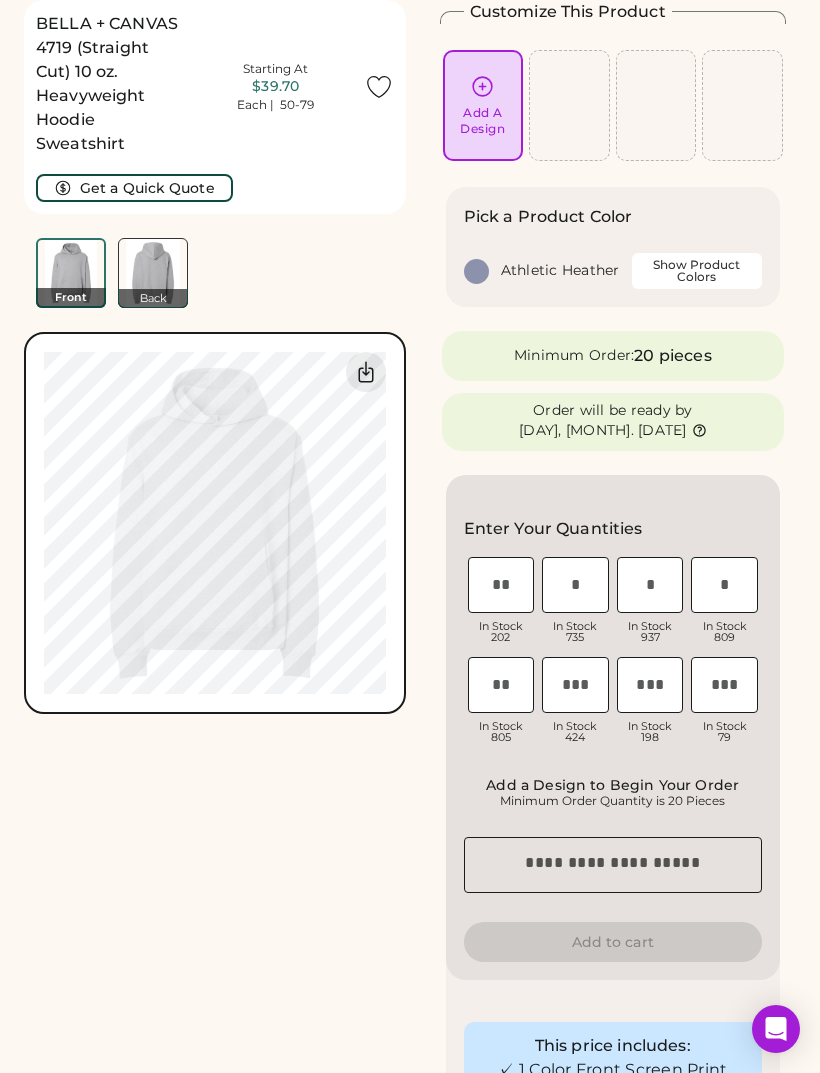click on "Add A
Design" at bounding box center [483, 105] 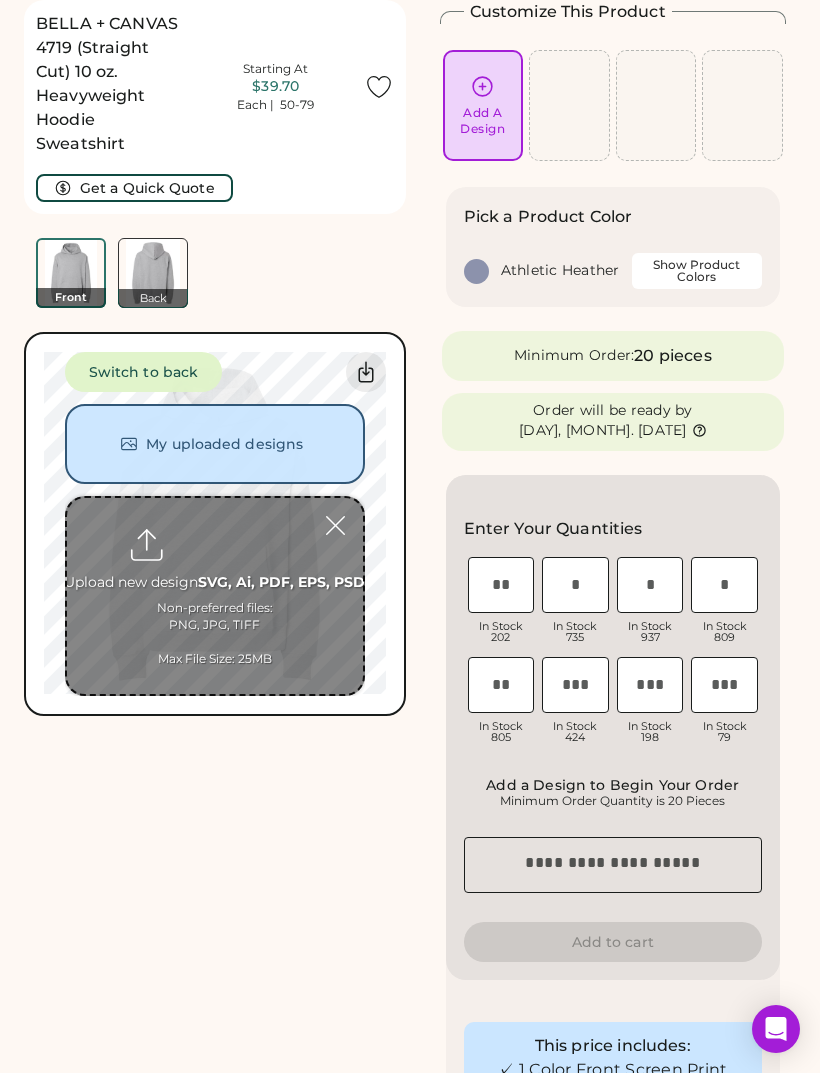 click 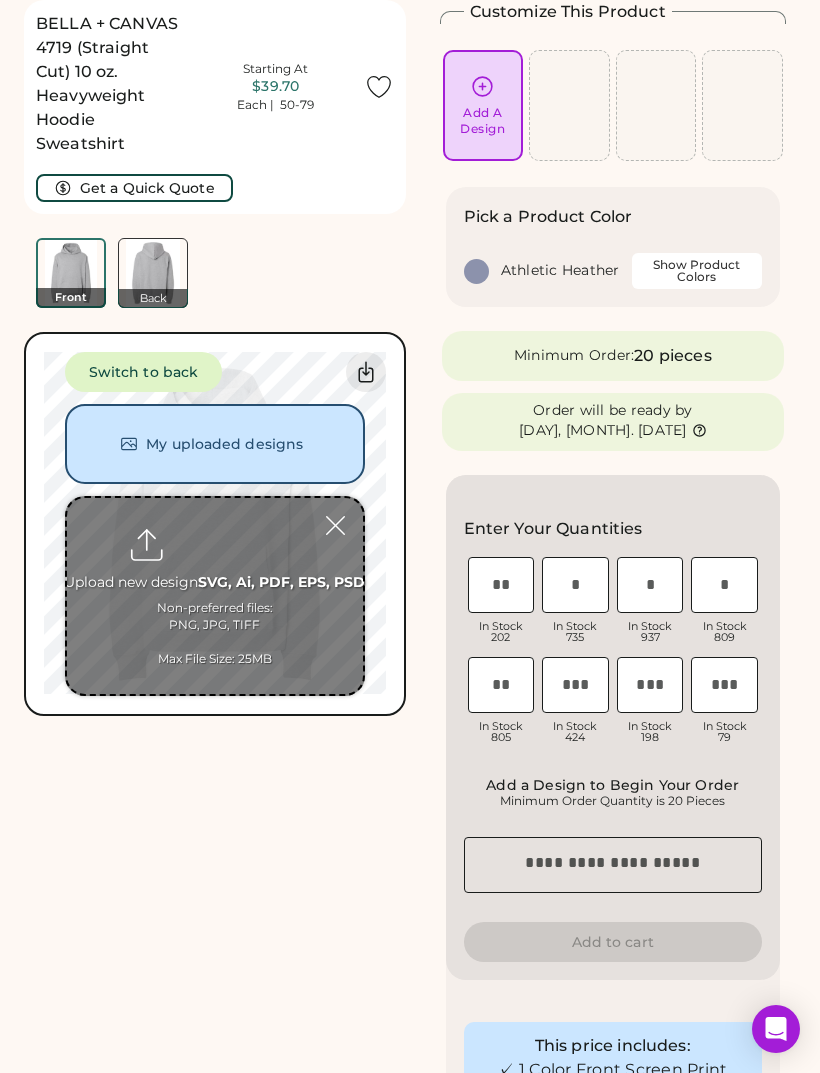 click 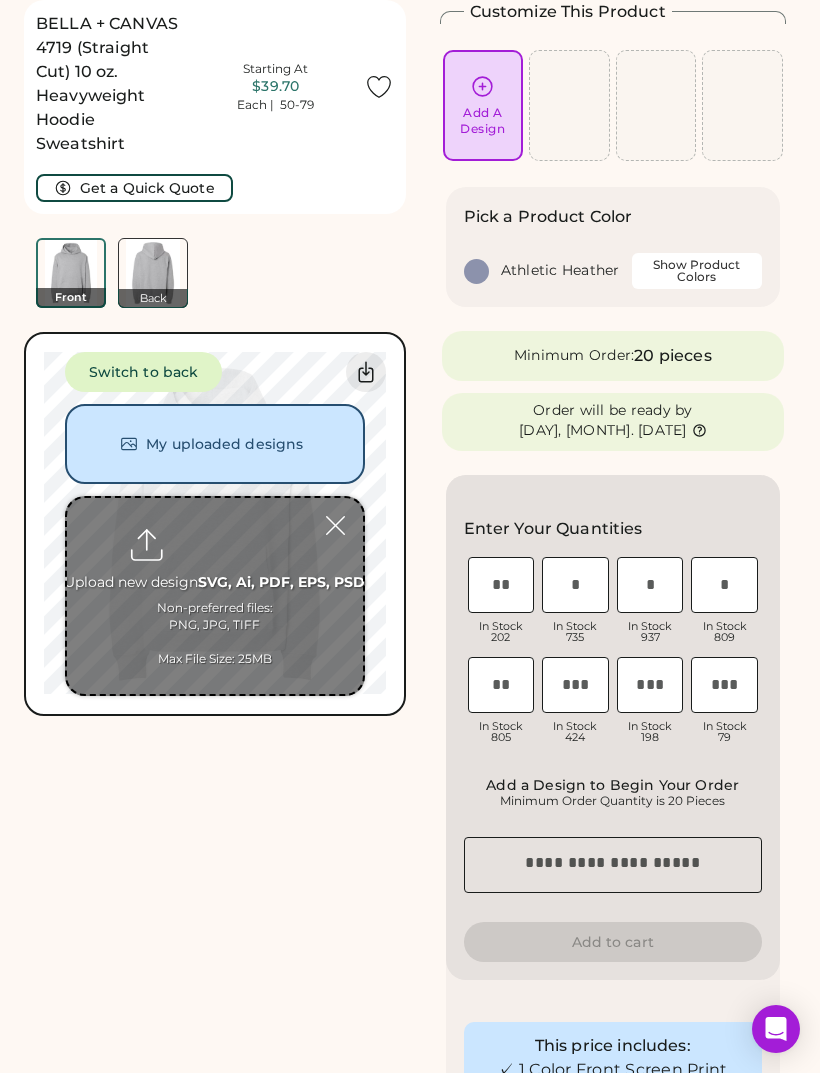 click at bounding box center (215, 596) 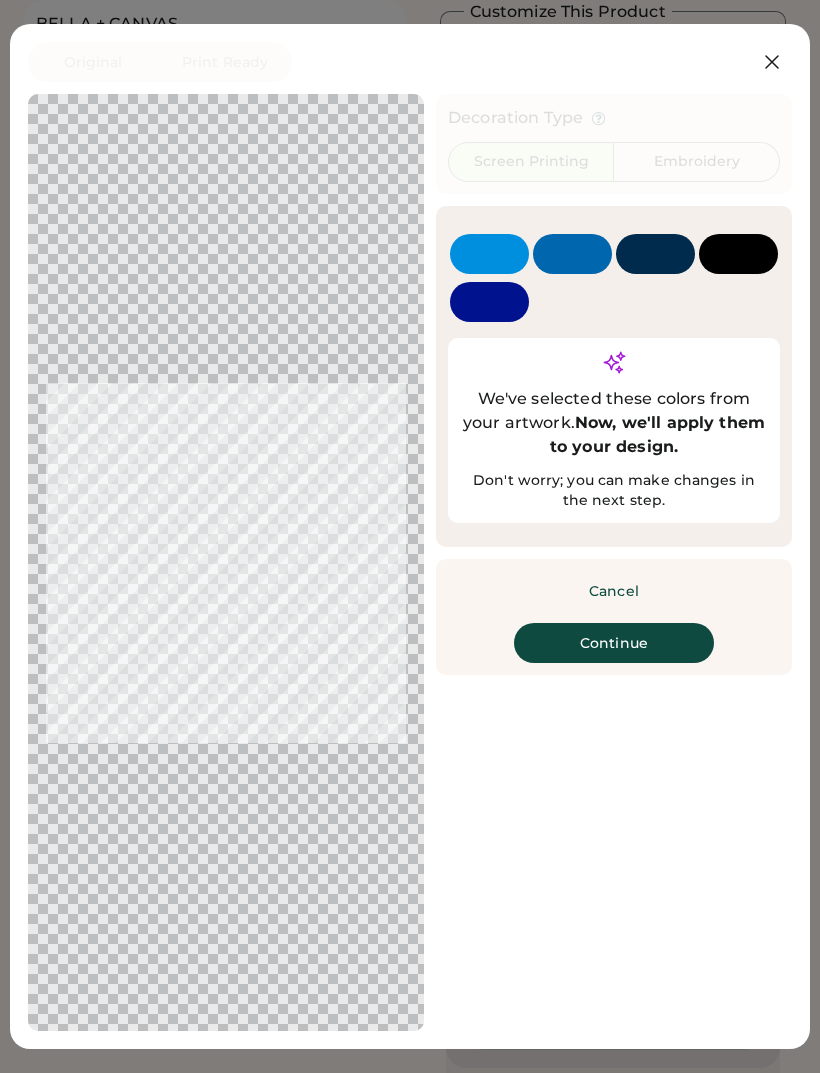 click on "Continue" at bounding box center [614, 643] 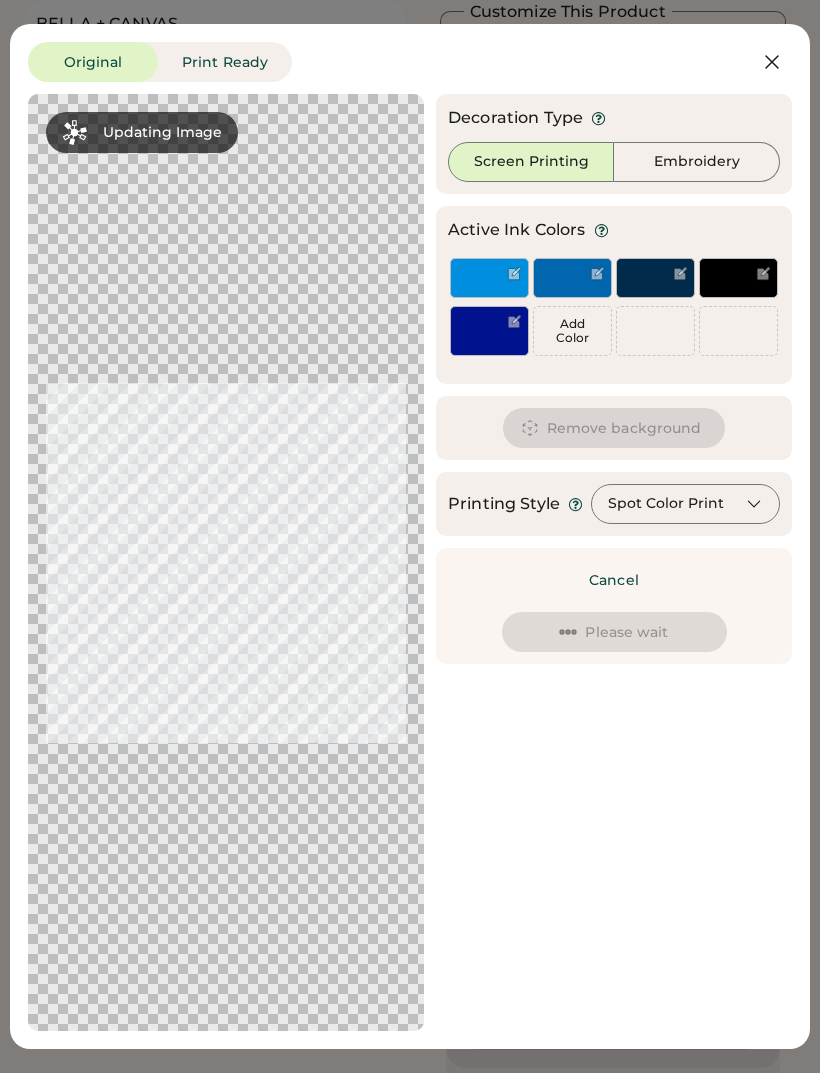 click on "Spot Color Print" at bounding box center [666, 504] 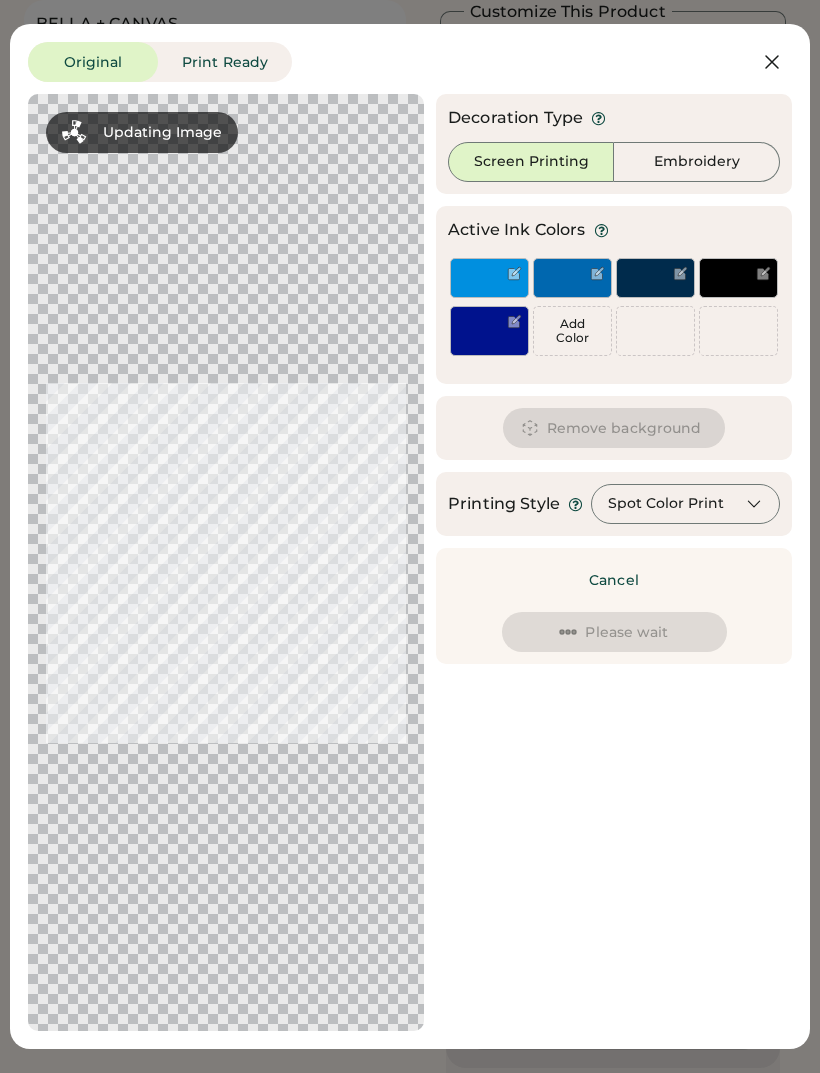 click on "Spot Color Print" at bounding box center [685, 504] 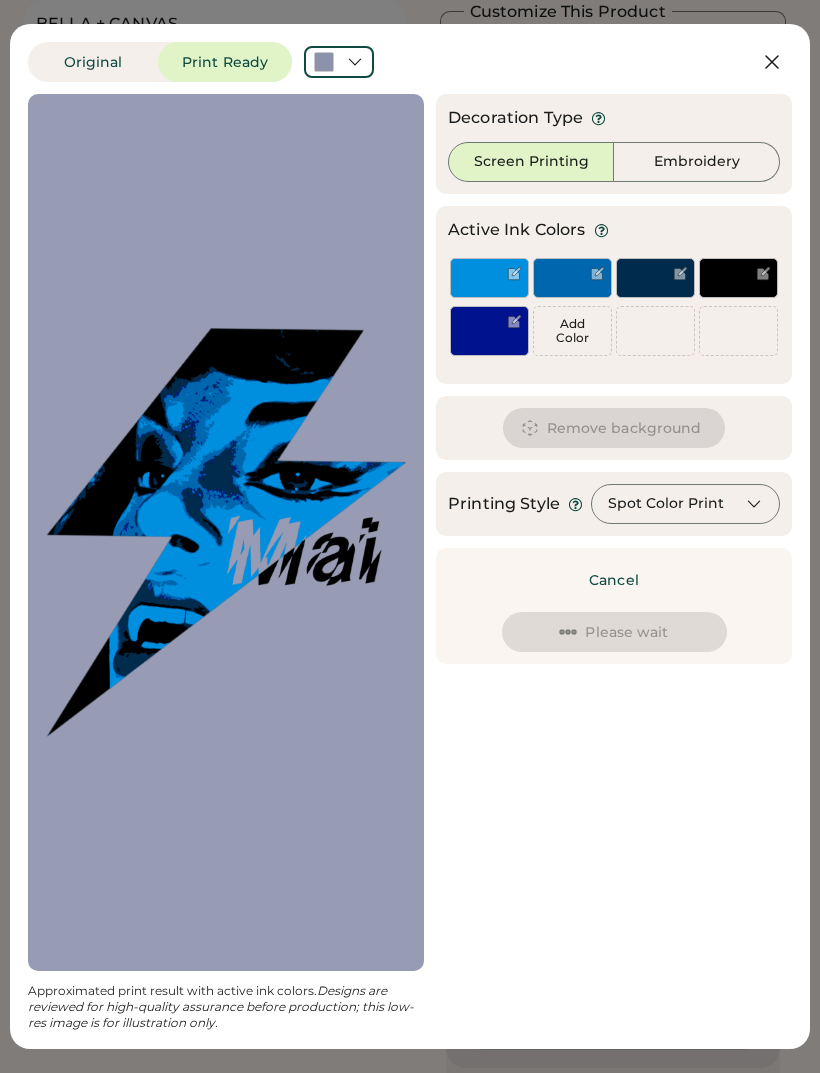 click on "Spot Color Print" at bounding box center (685, 504) 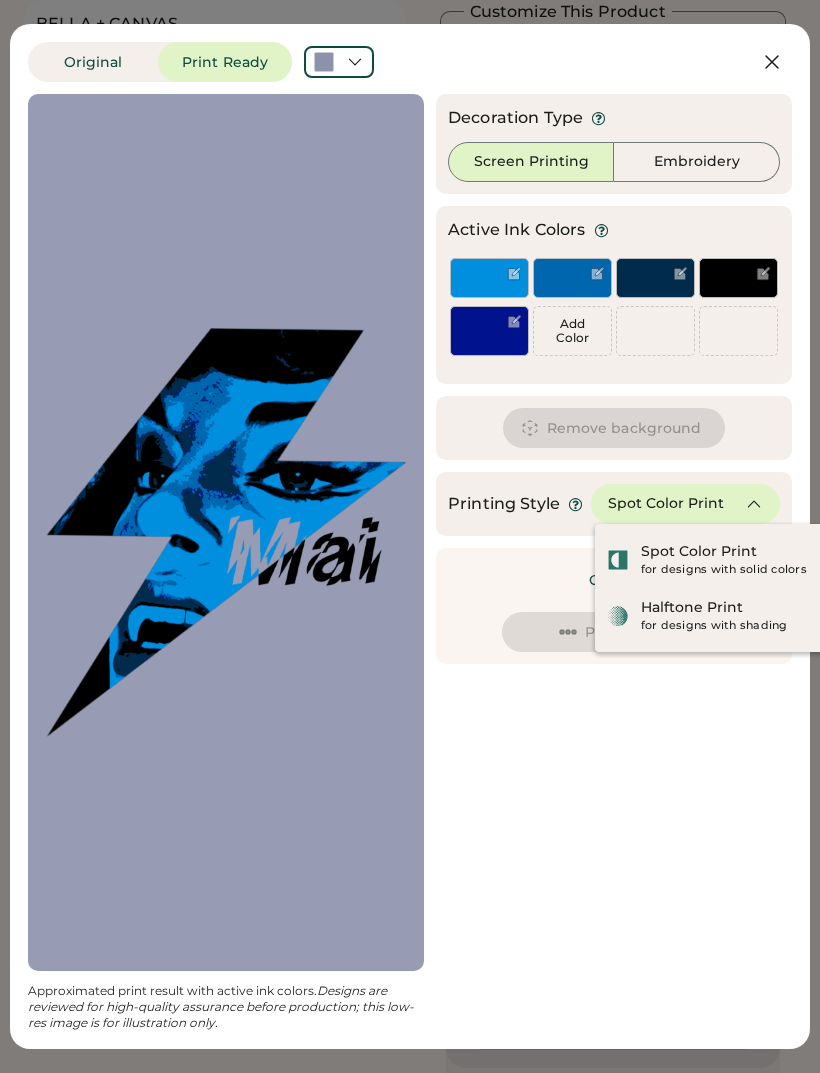 click on "for designs with shading" at bounding box center (737, 626) 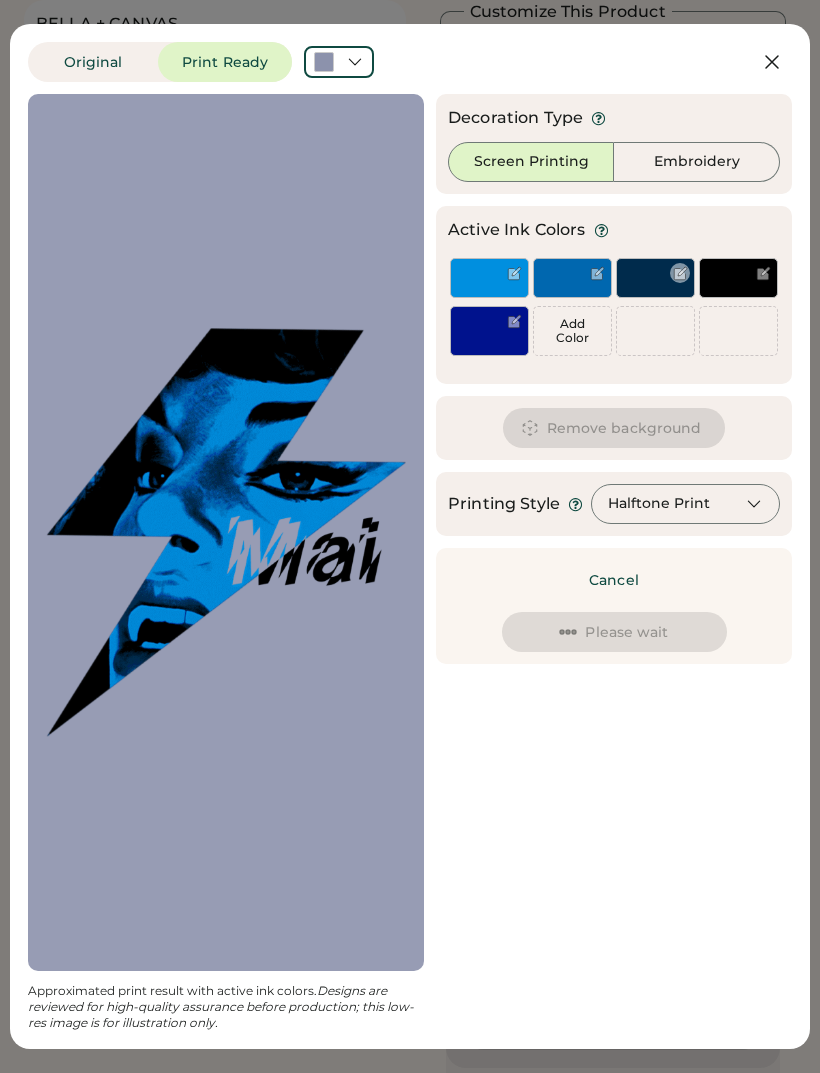 click at bounding box center [655, 278] 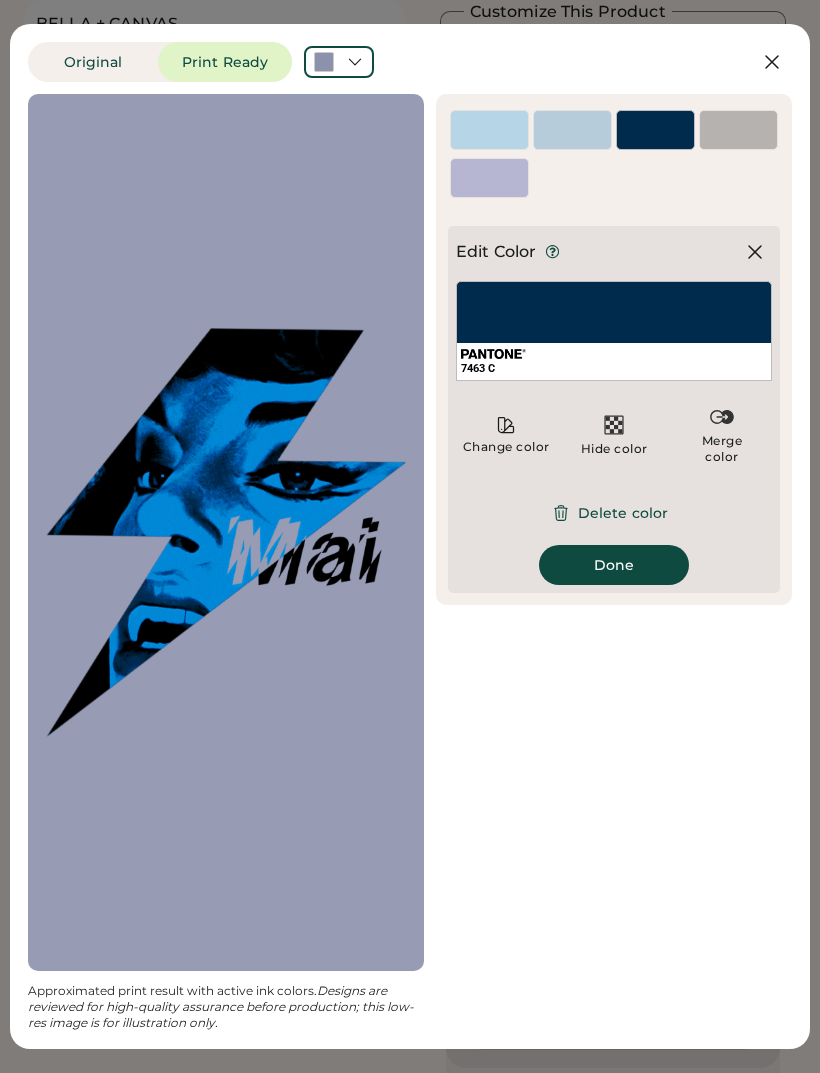 click on "Delete color" at bounding box center [614, 513] 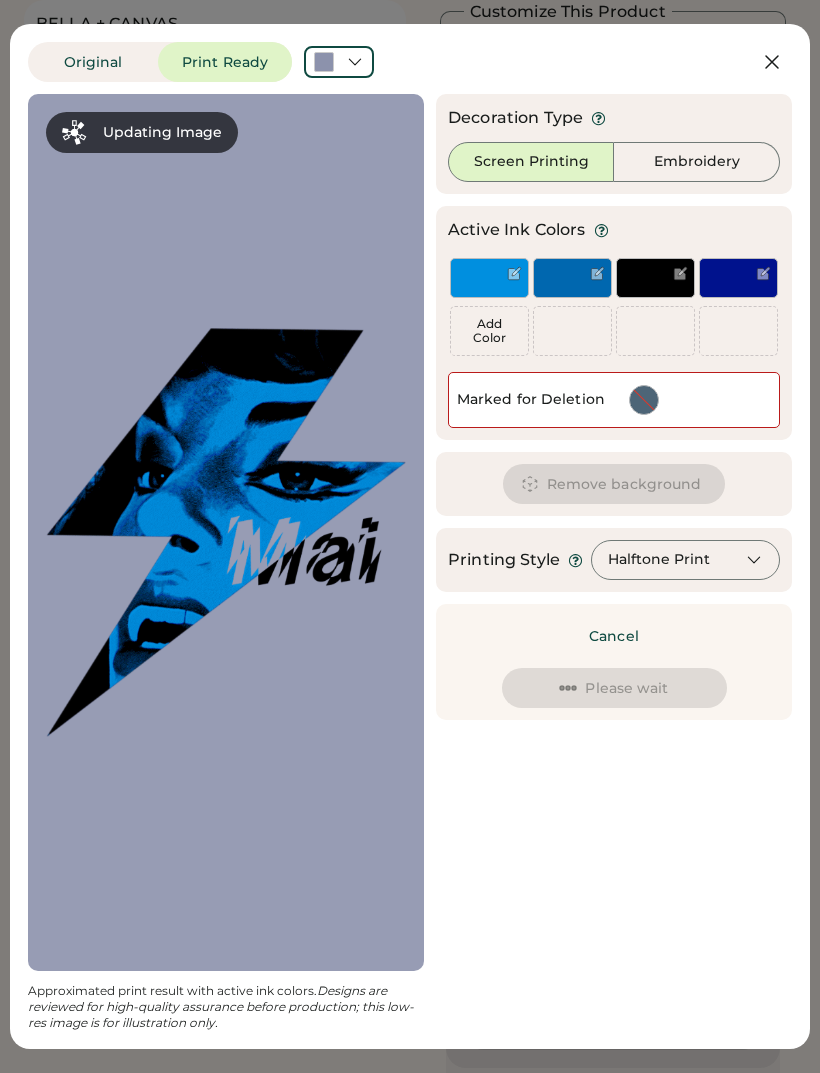 click at bounding box center [738, 288] 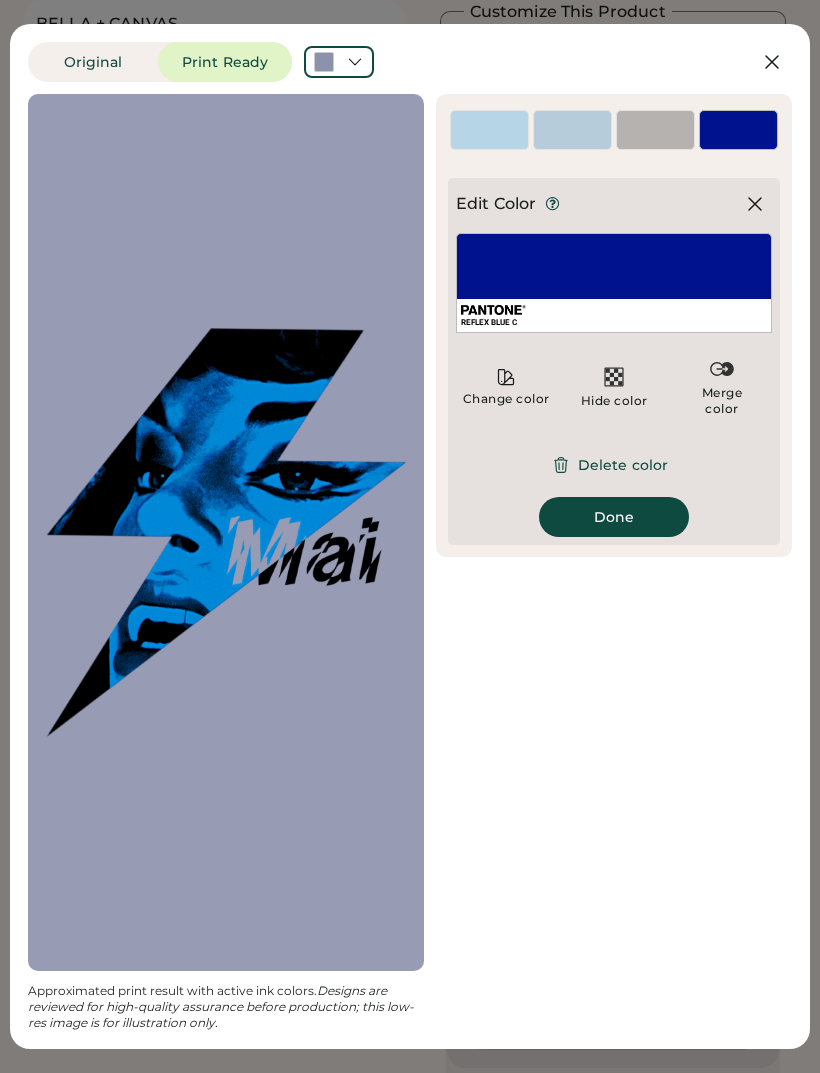 click on "Delete color" at bounding box center [614, 465] 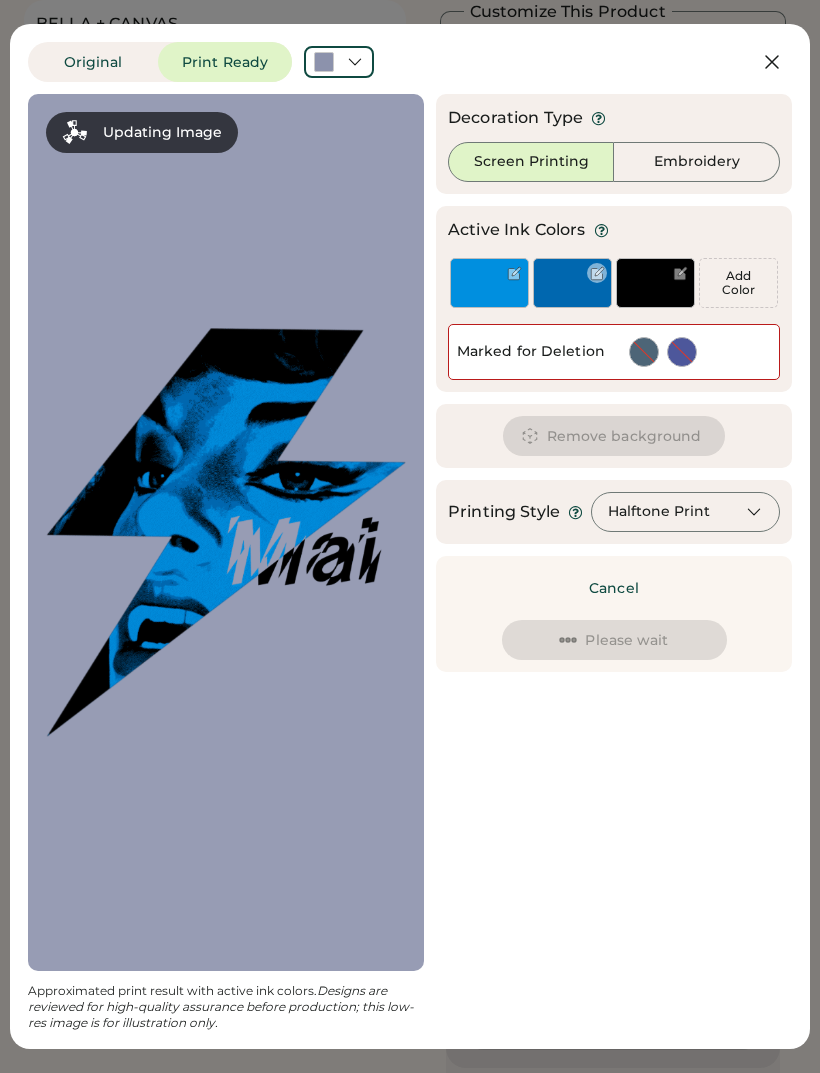 click at bounding box center (572, 283) 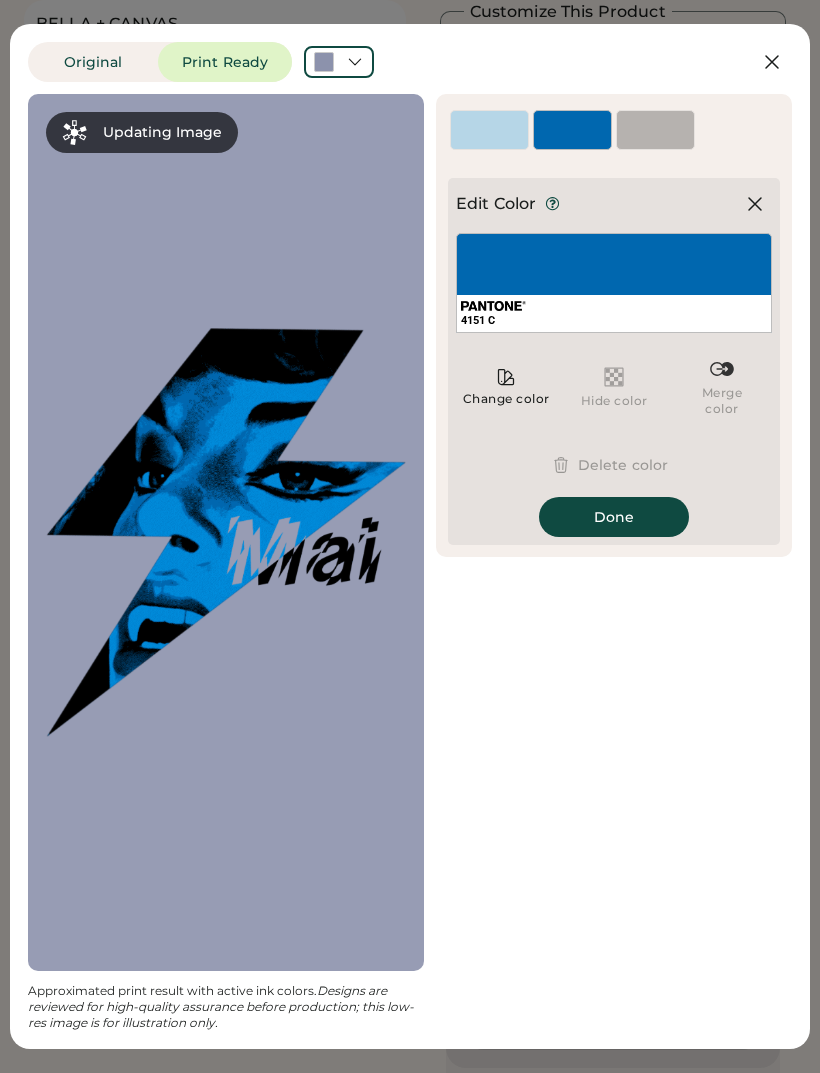 click on "Delete color" at bounding box center [614, 465] 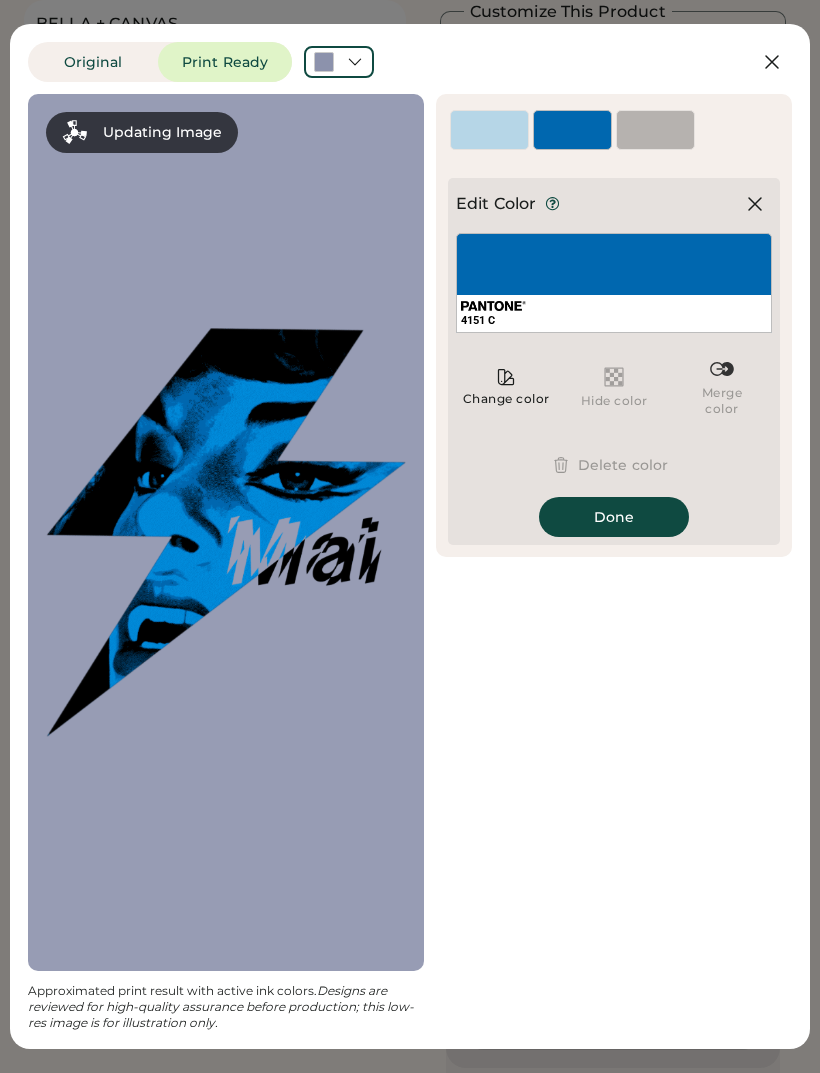 click on "Delete color" at bounding box center (614, 465) 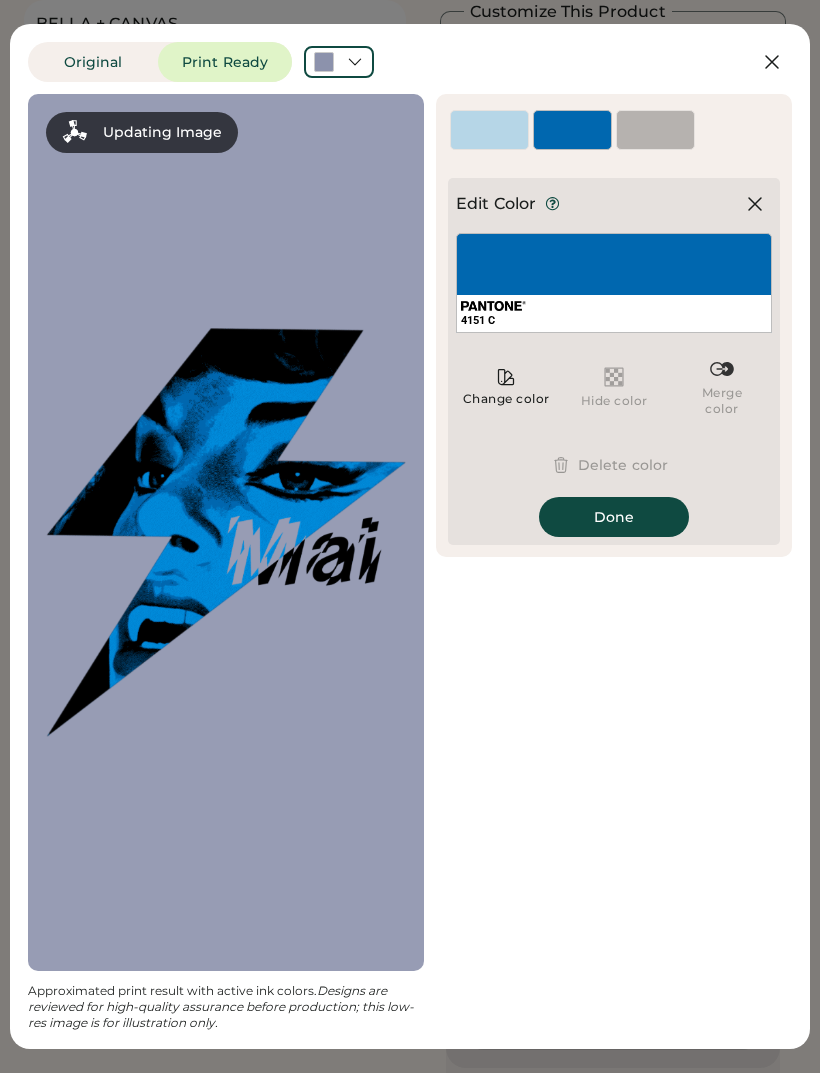 click on "Delete color" at bounding box center [614, 465] 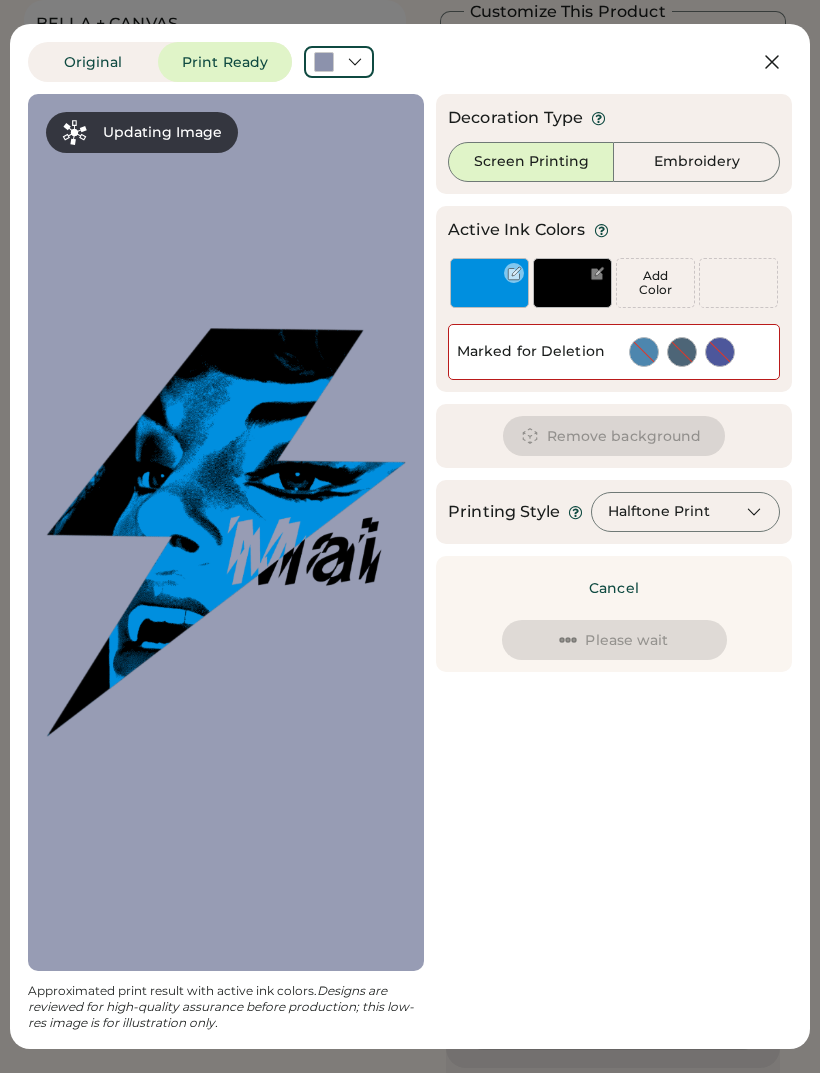 click at bounding box center [489, 298] 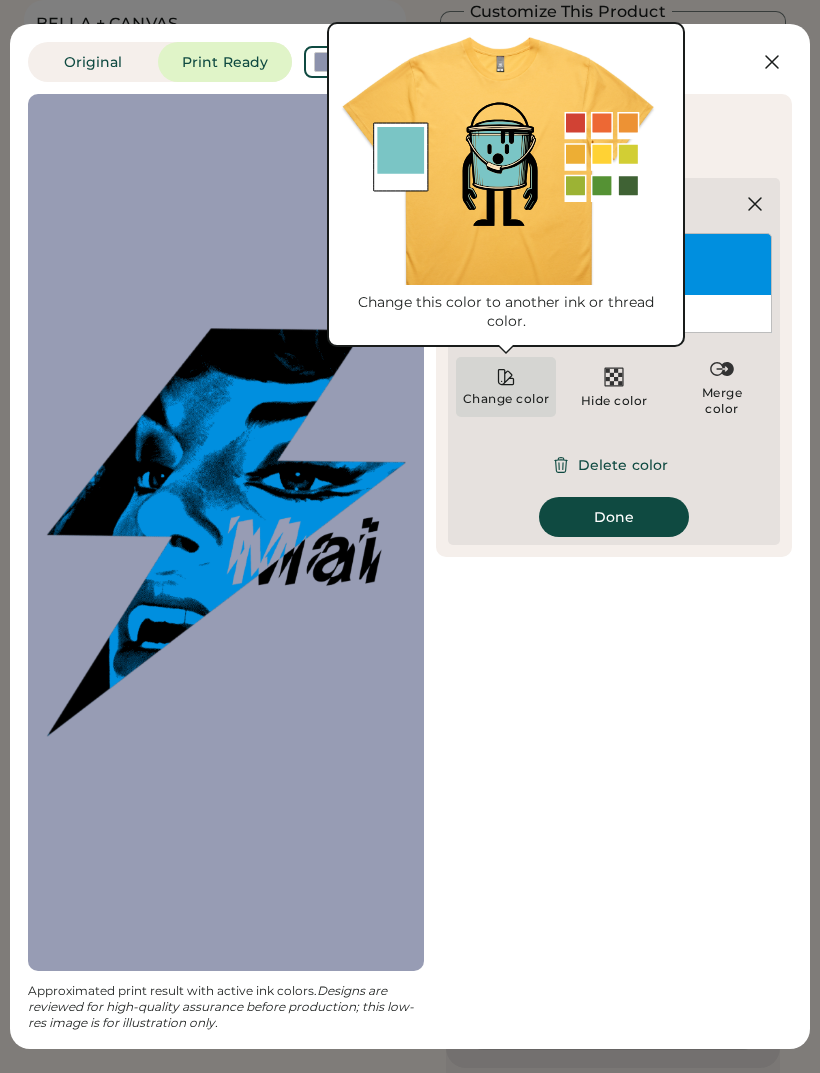 click 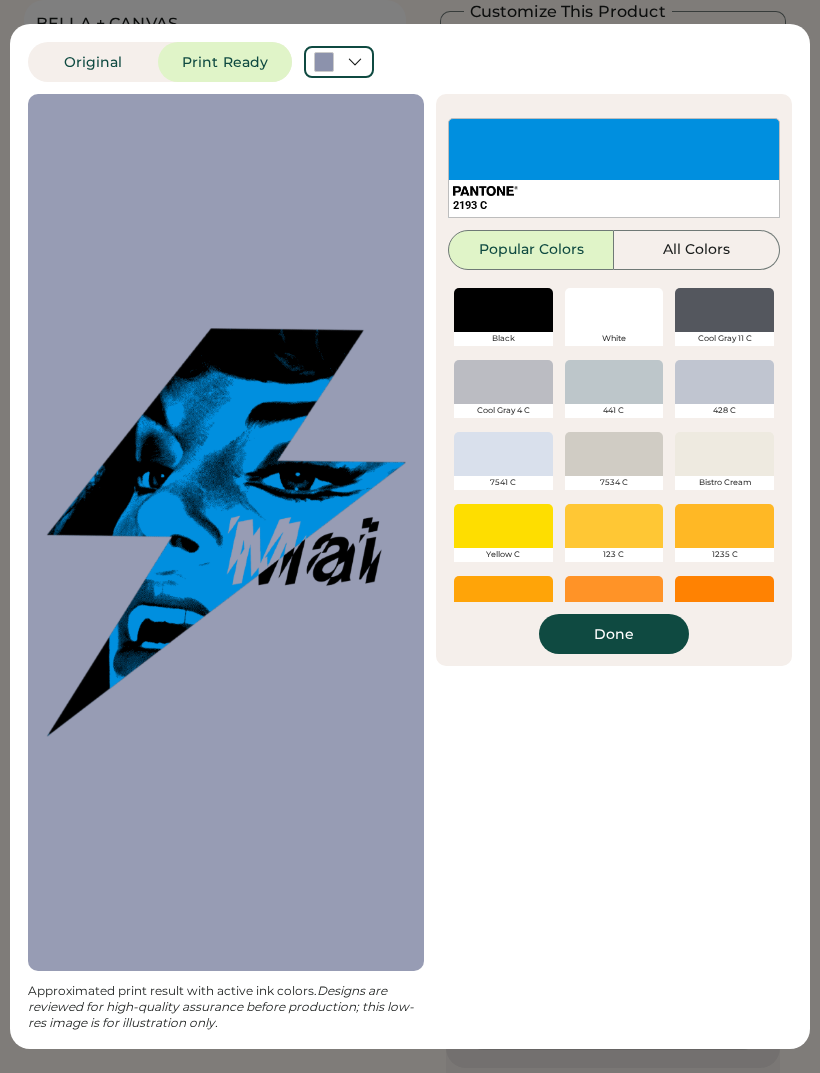 click on "All Colors" at bounding box center [697, 250] 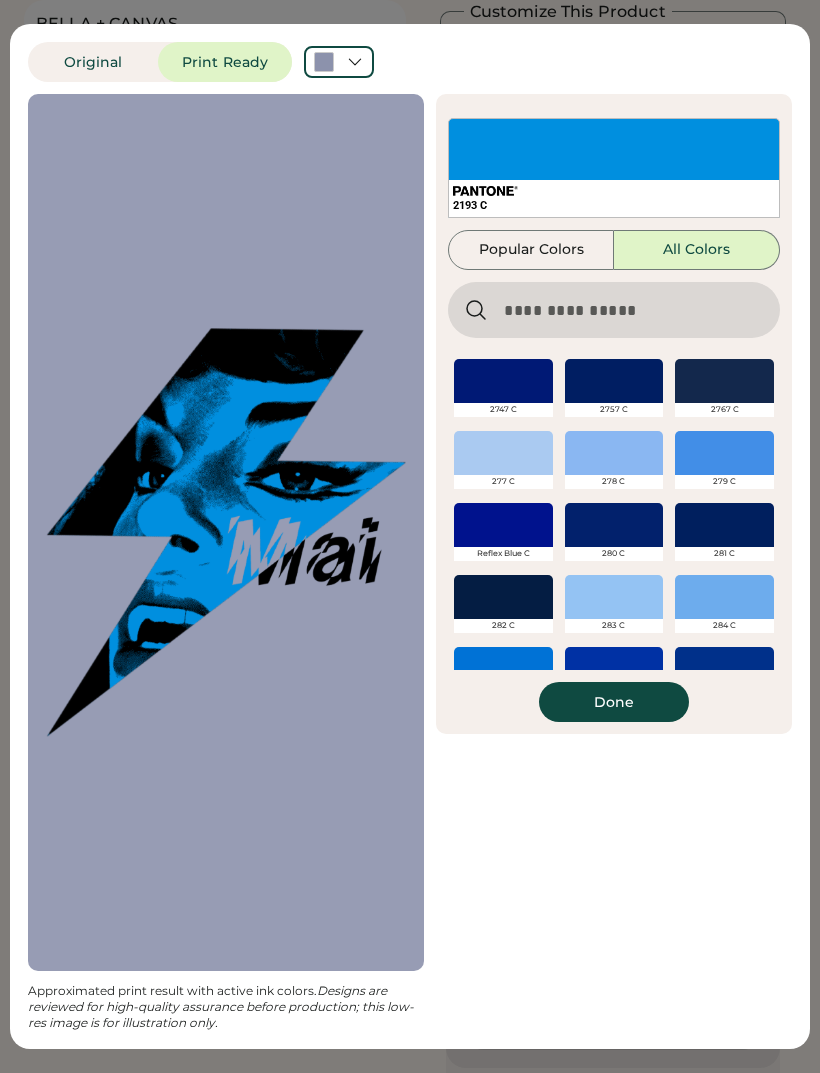 scroll, scrollTop: 26275, scrollLeft: 0, axis: vertical 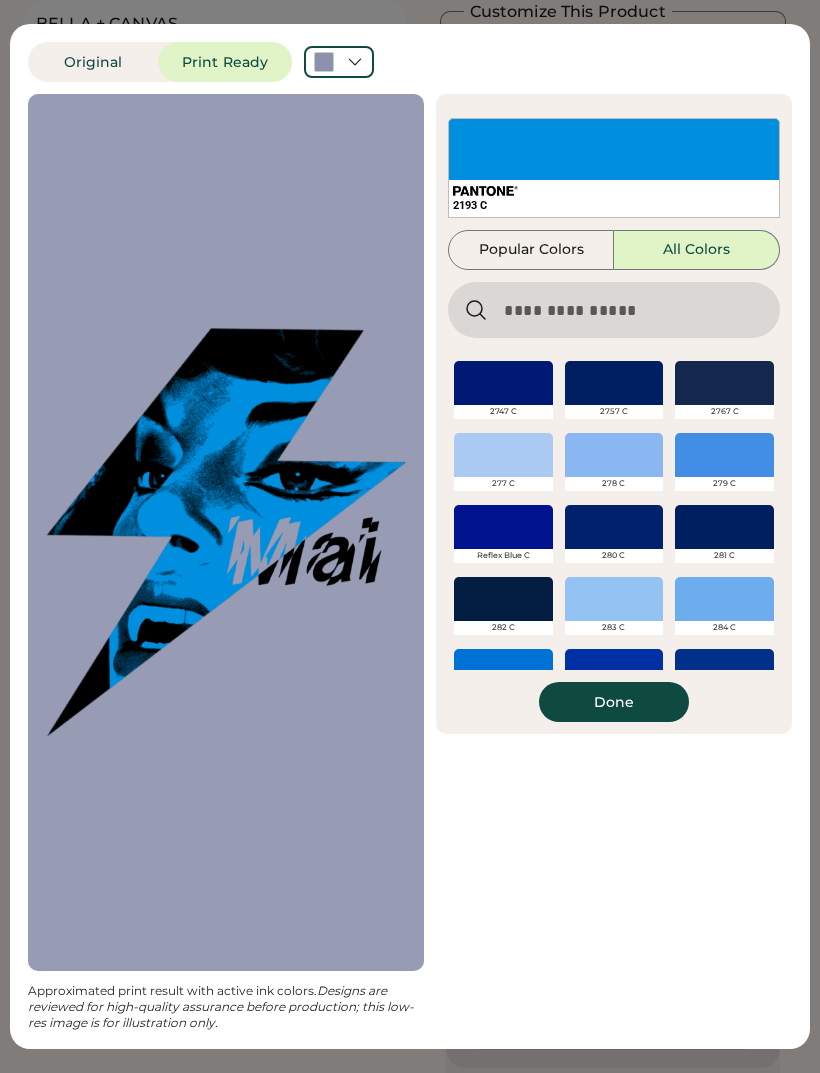 click at bounding box center [614, 455] 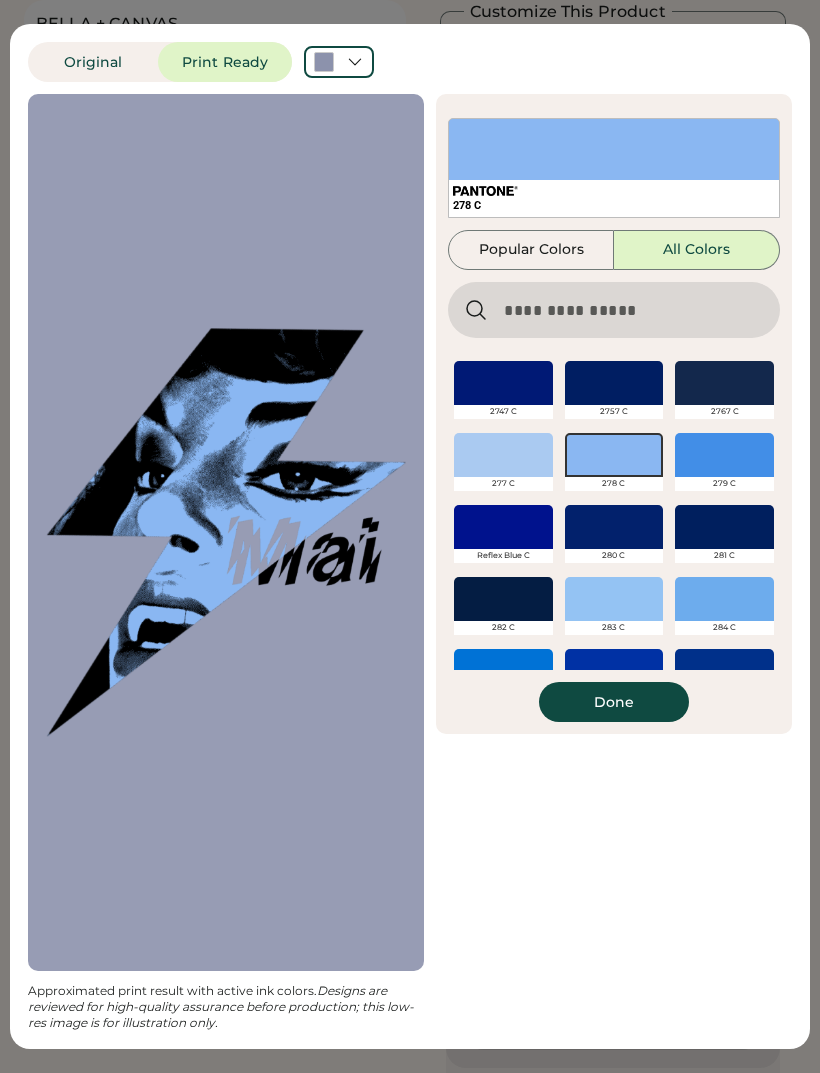 click at bounding box center (724, 455) 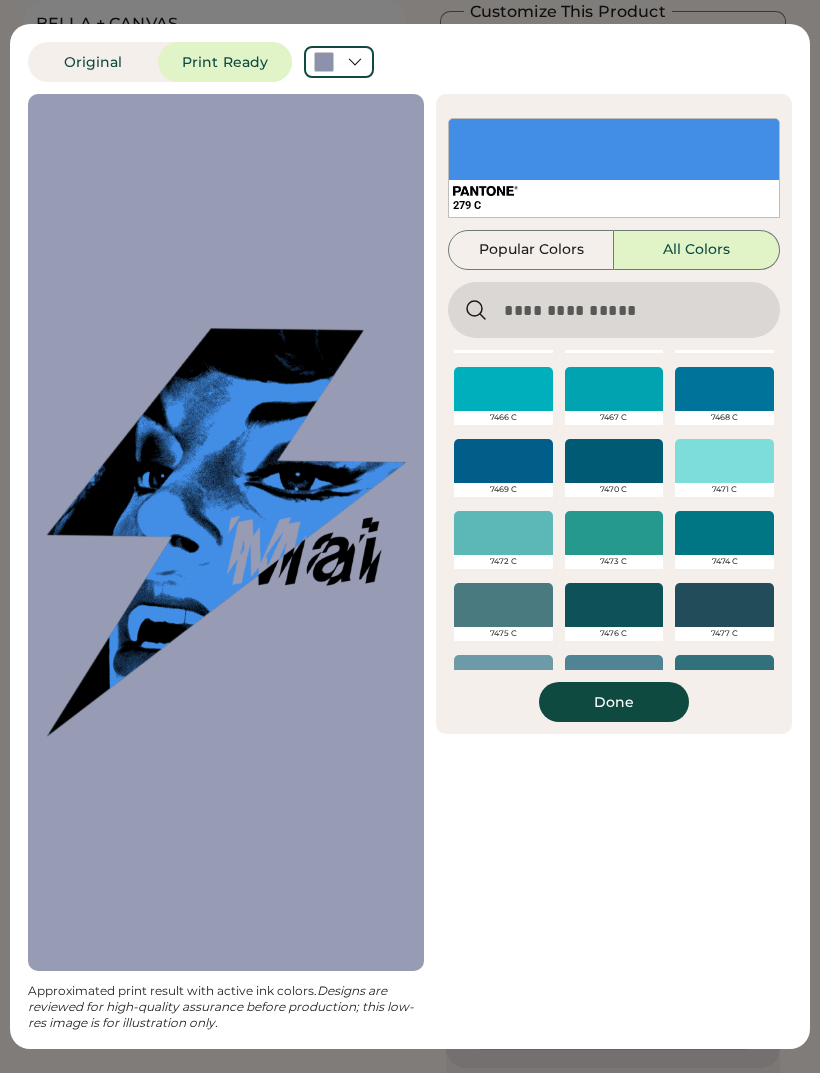 scroll, scrollTop: 32503, scrollLeft: 0, axis: vertical 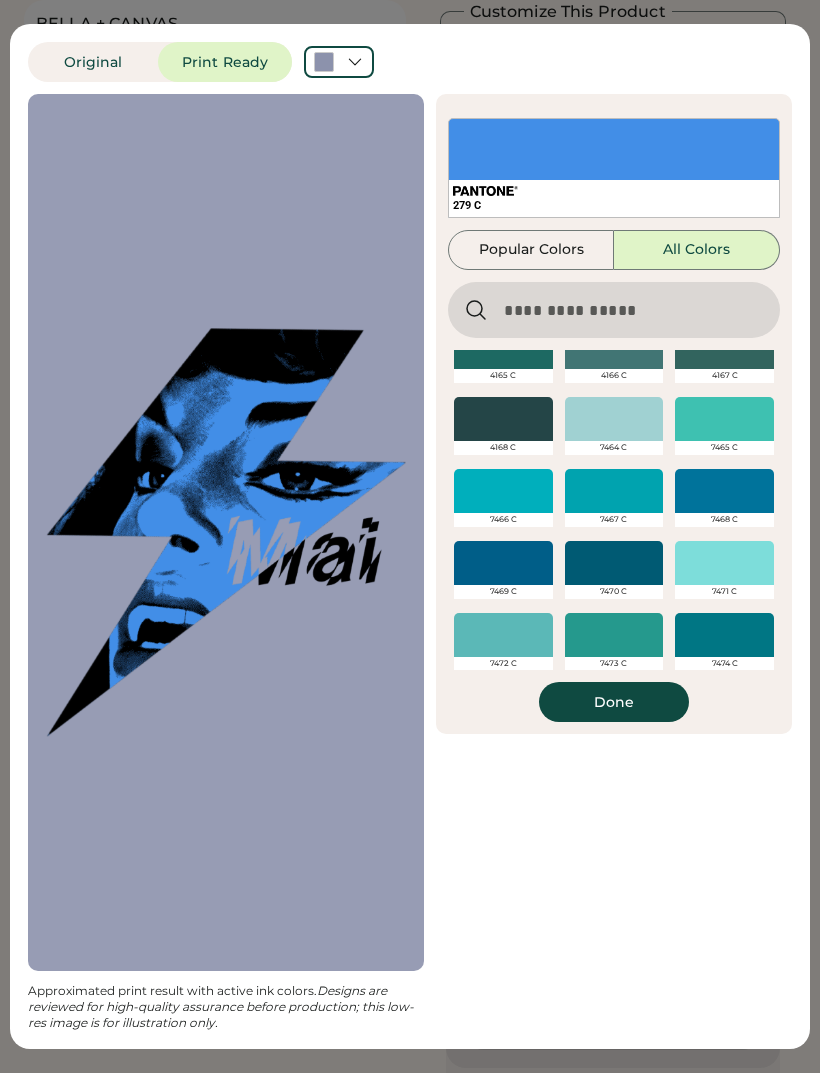 click at bounding box center [724, 419] 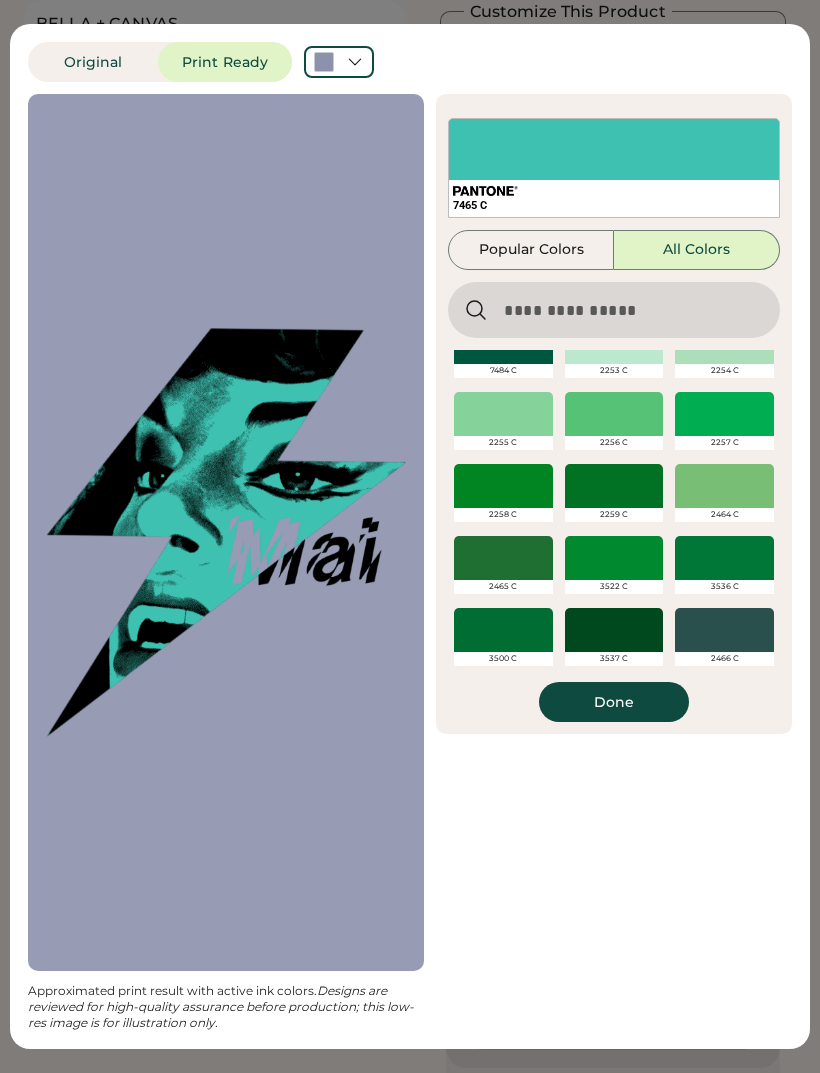 scroll, scrollTop: 38584, scrollLeft: 0, axis: vertical 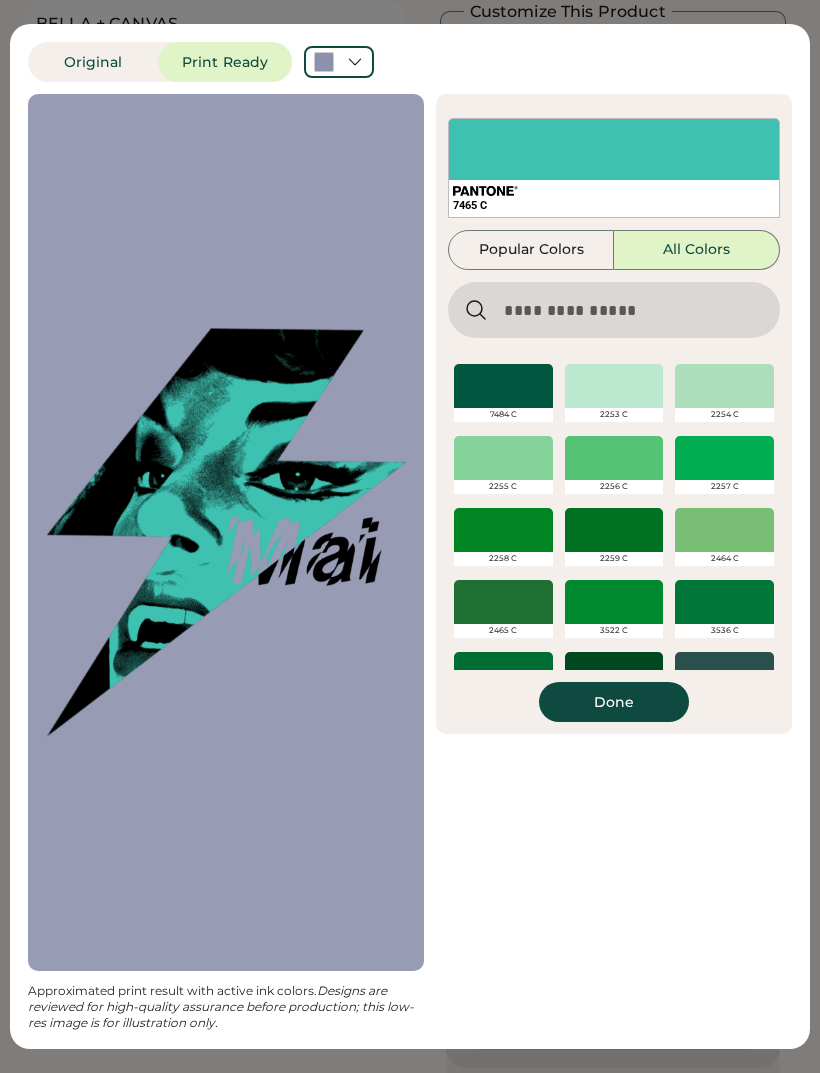 click at bounding box center (724, 458) 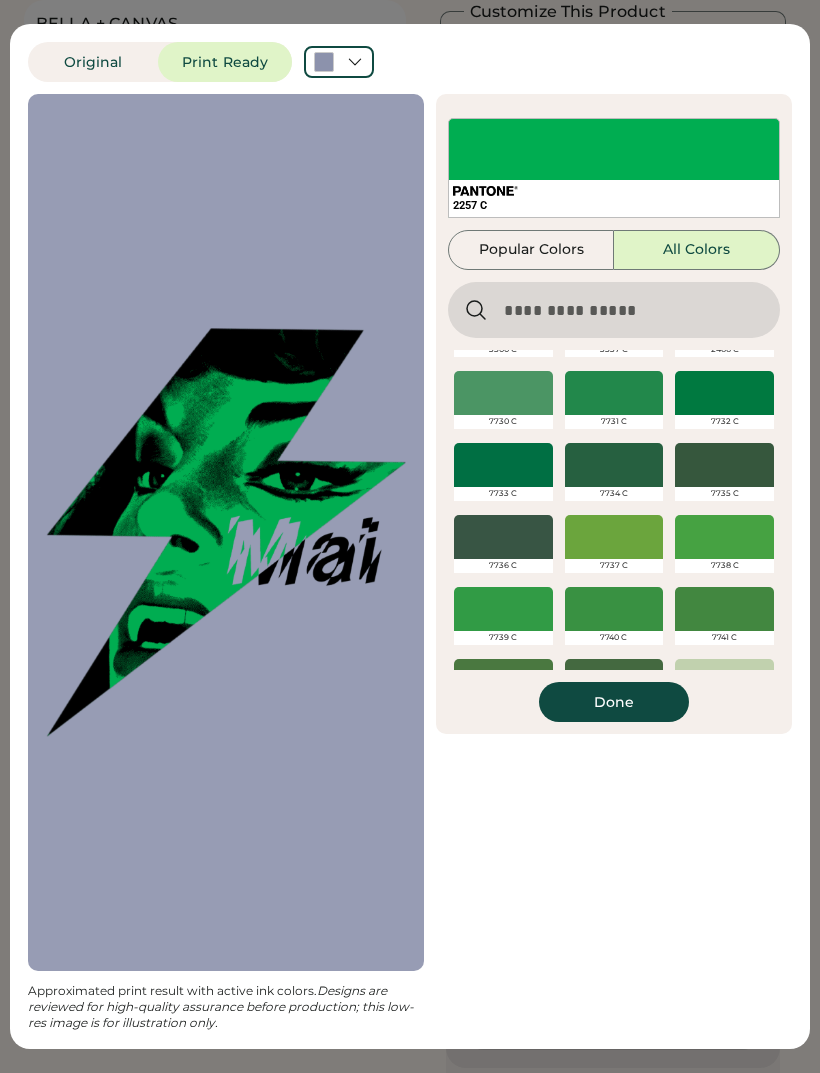 scroll, scrollTop: 38938, scrollLeft: 0, axis: vertical 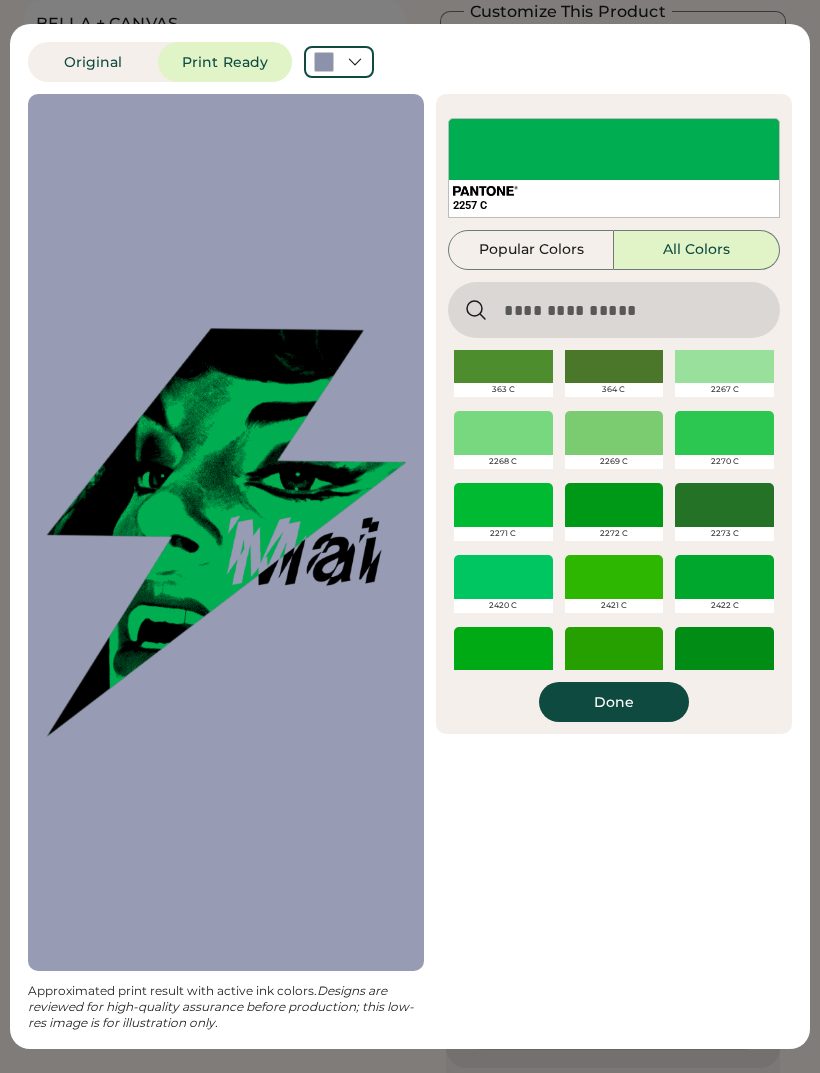 click at bounding box center (724, 433) 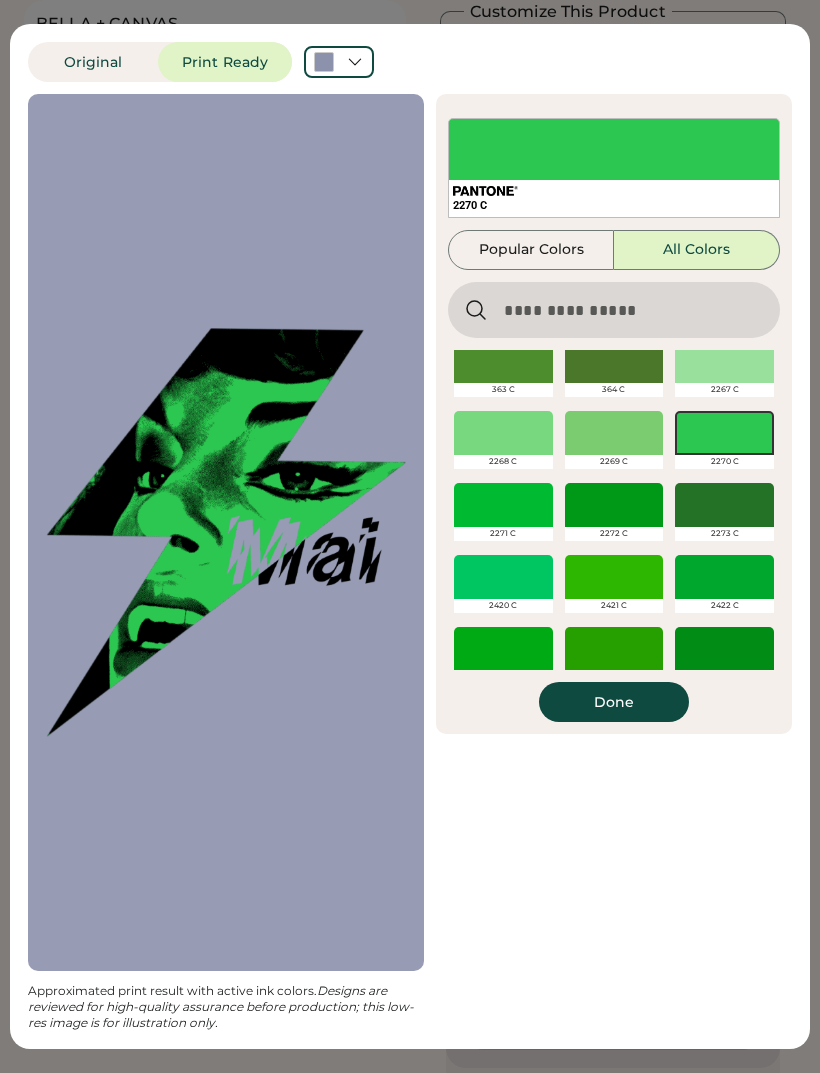 click on "Done" at bounding box center [614, 702] 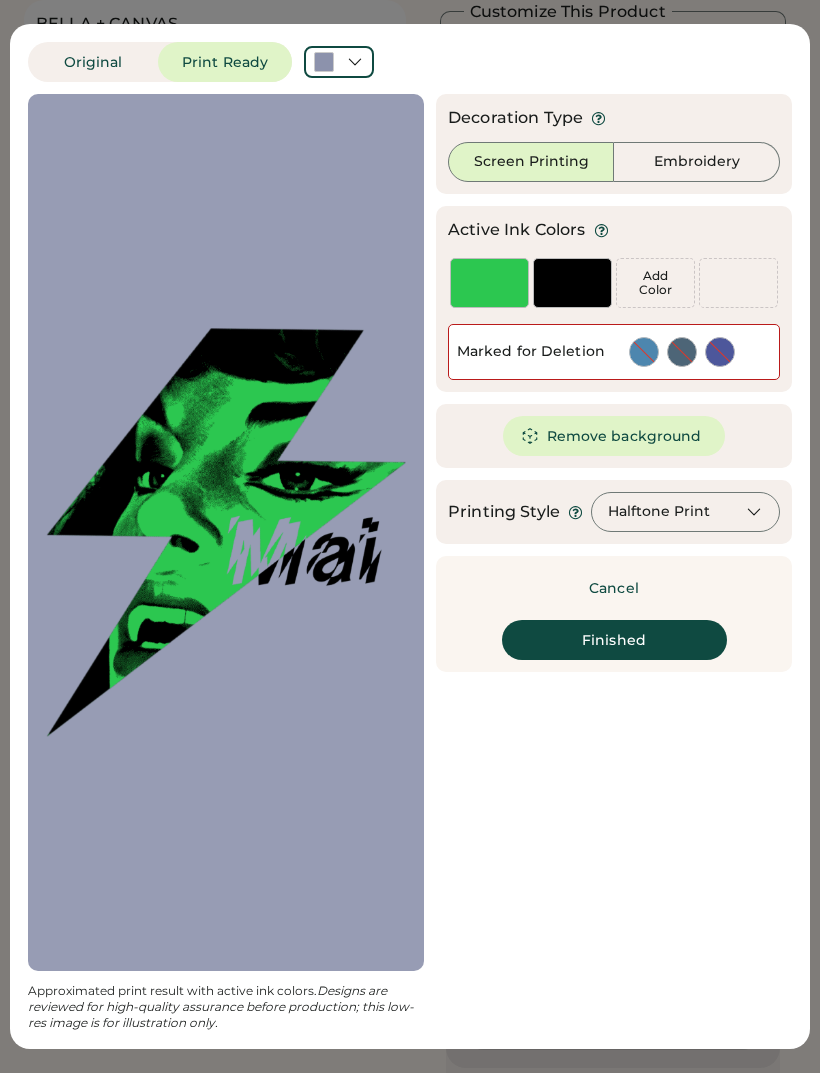 scroll, scrollTop: 0, scrollLeft: 0, axis: both 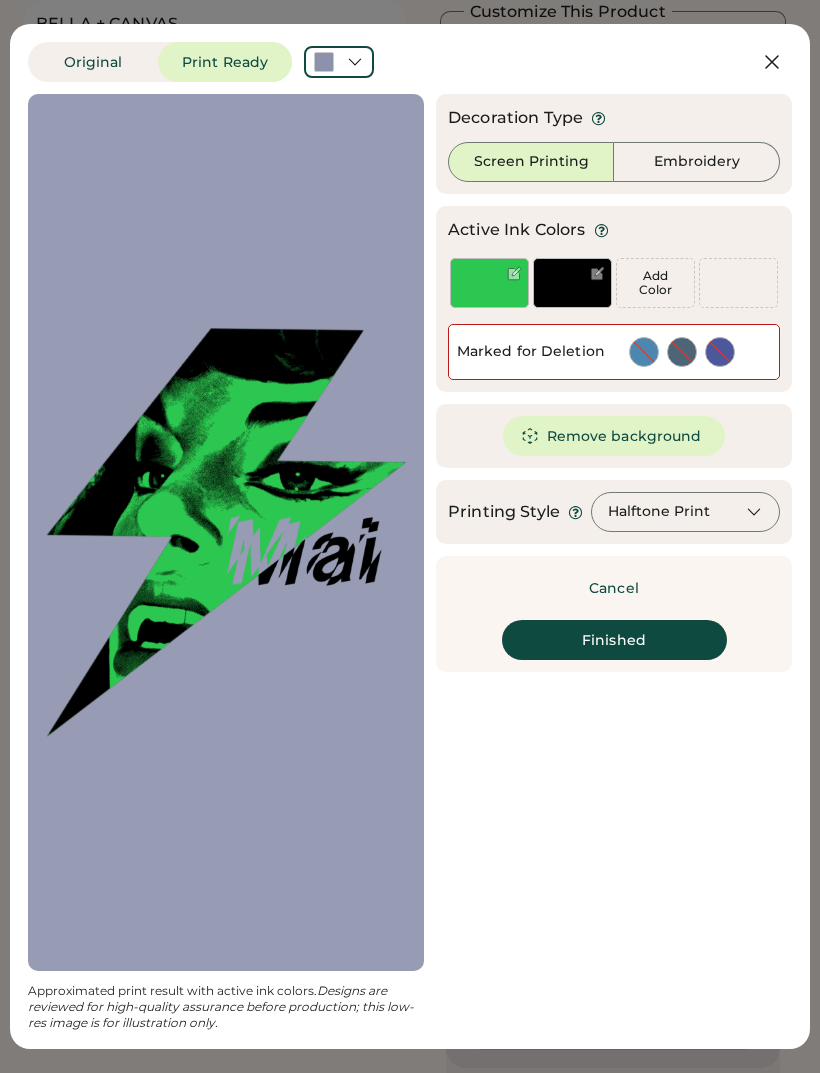 click on "Finished" at bounding box center (614, 640) 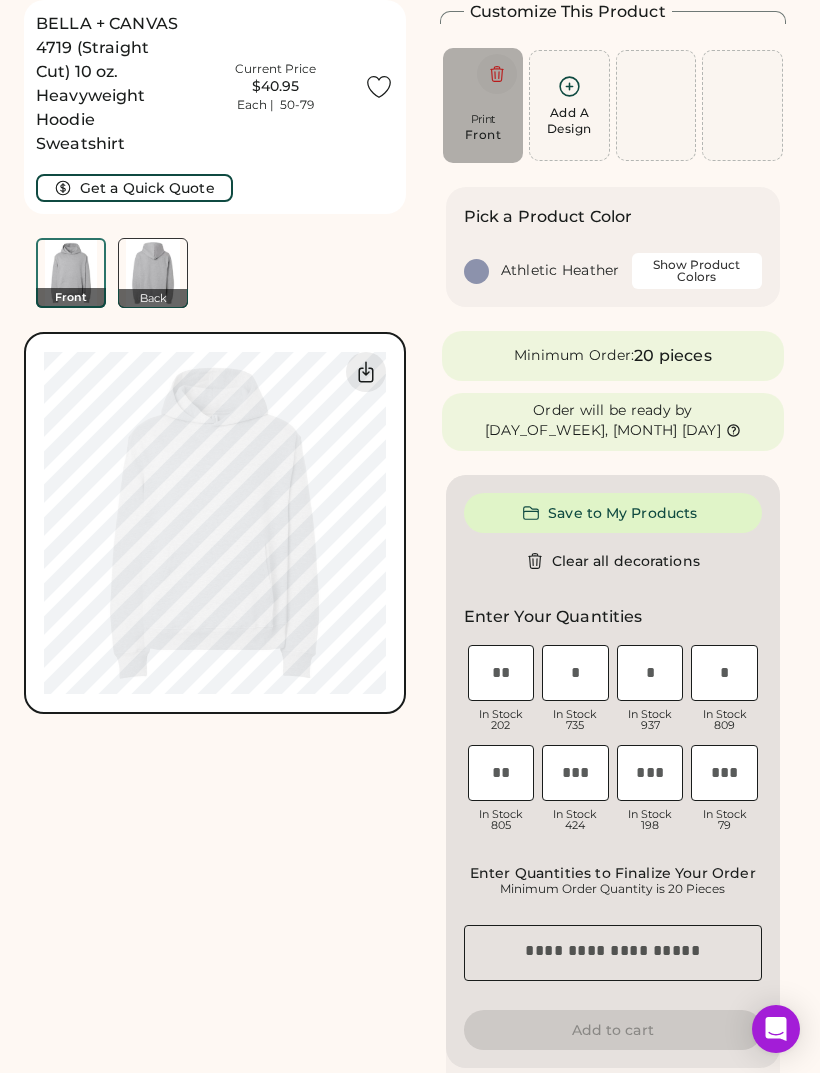 click at bounding box center (497, 74) 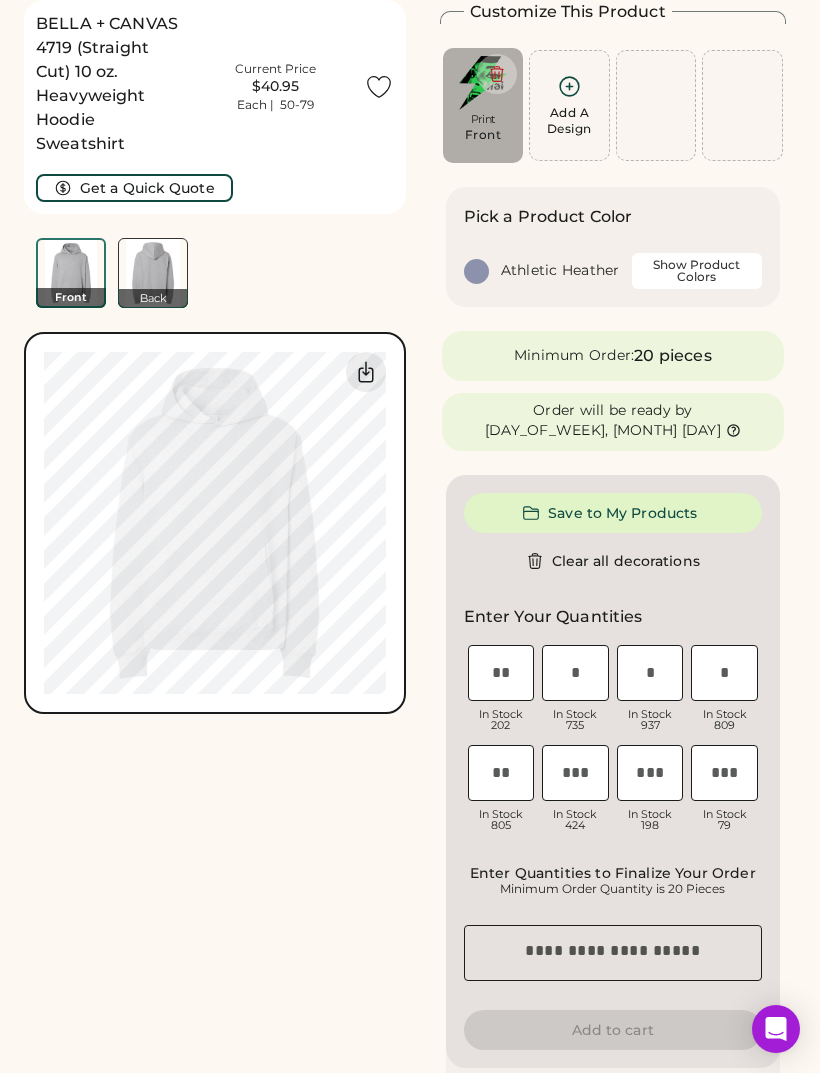 type on "****" 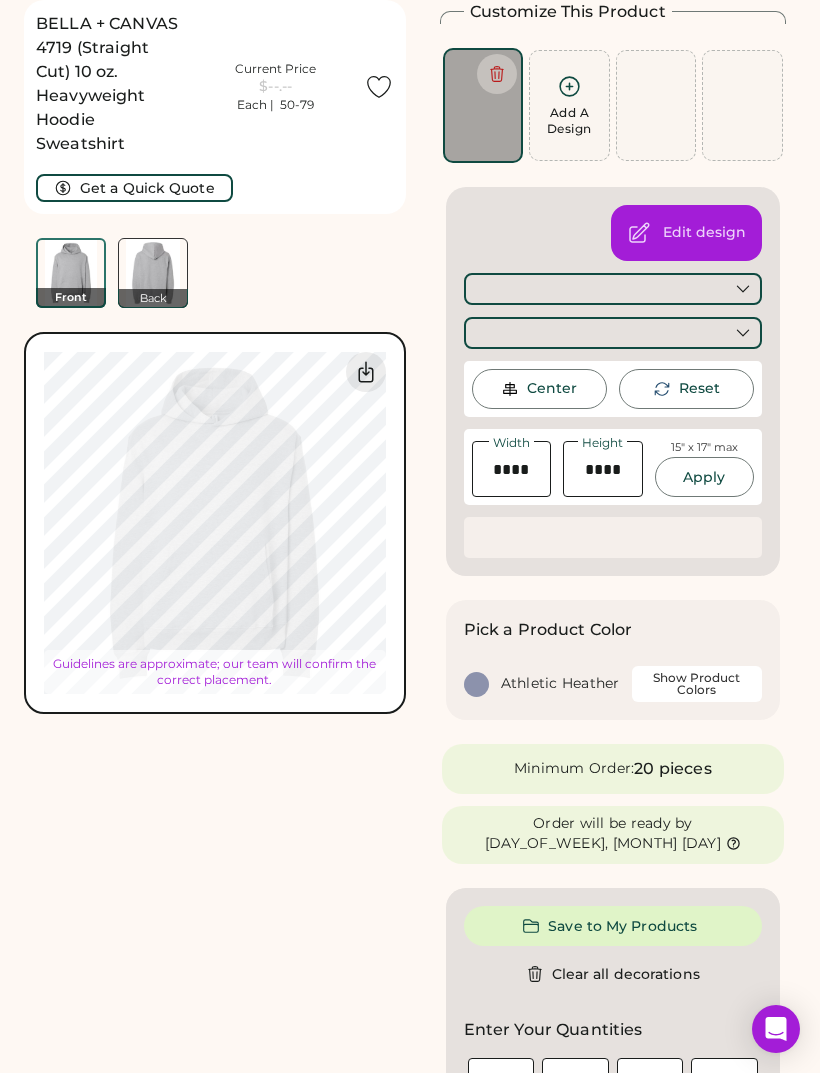 type on "****" 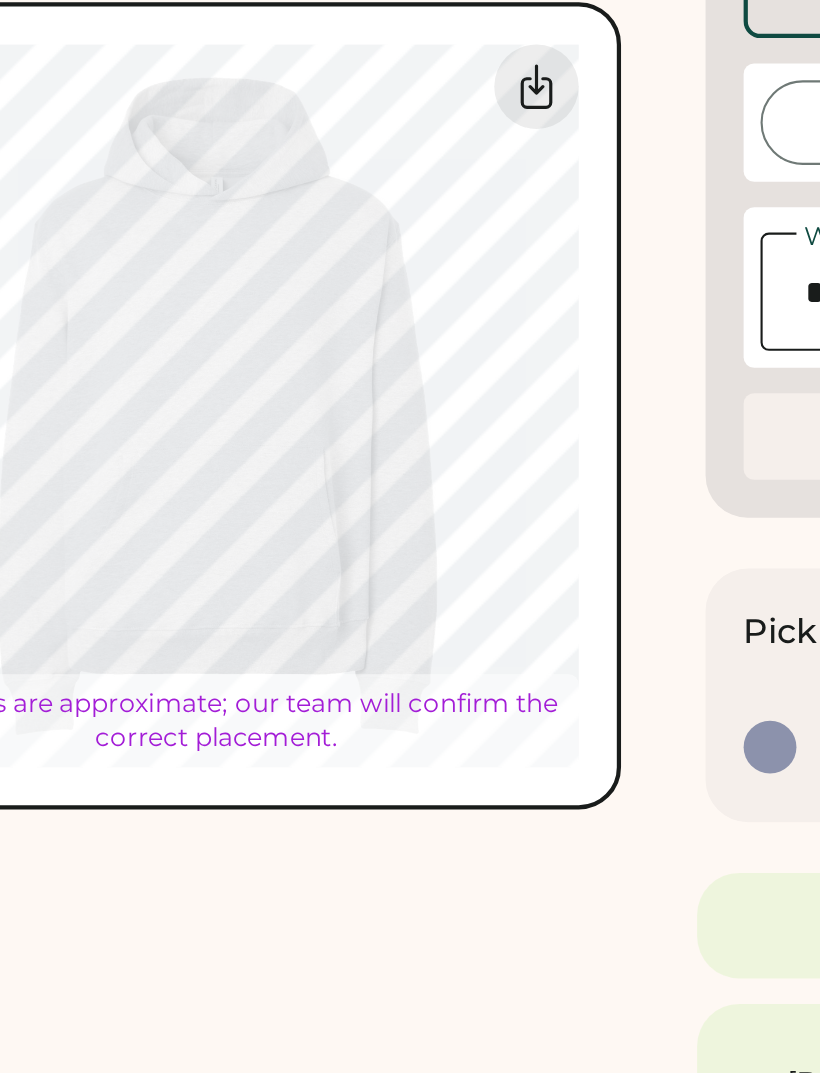 type on "****" 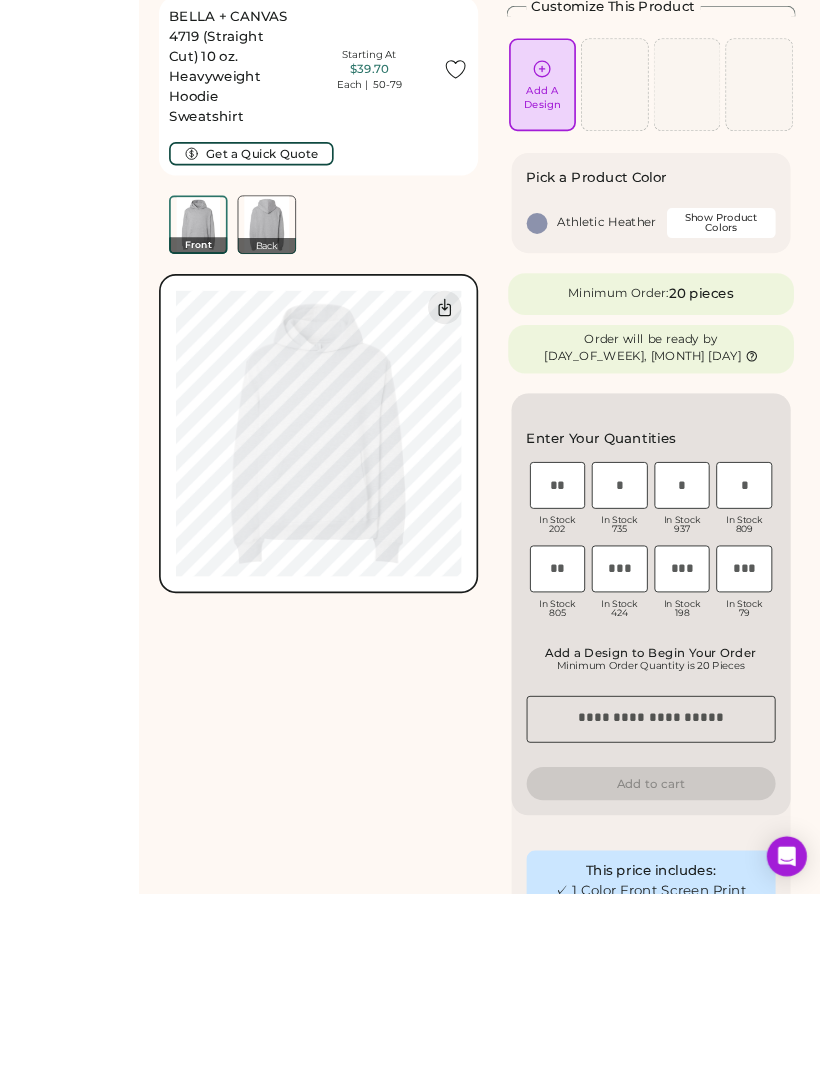scroll, scrollTop: 49, scrollLeft: 0, axis: vertical 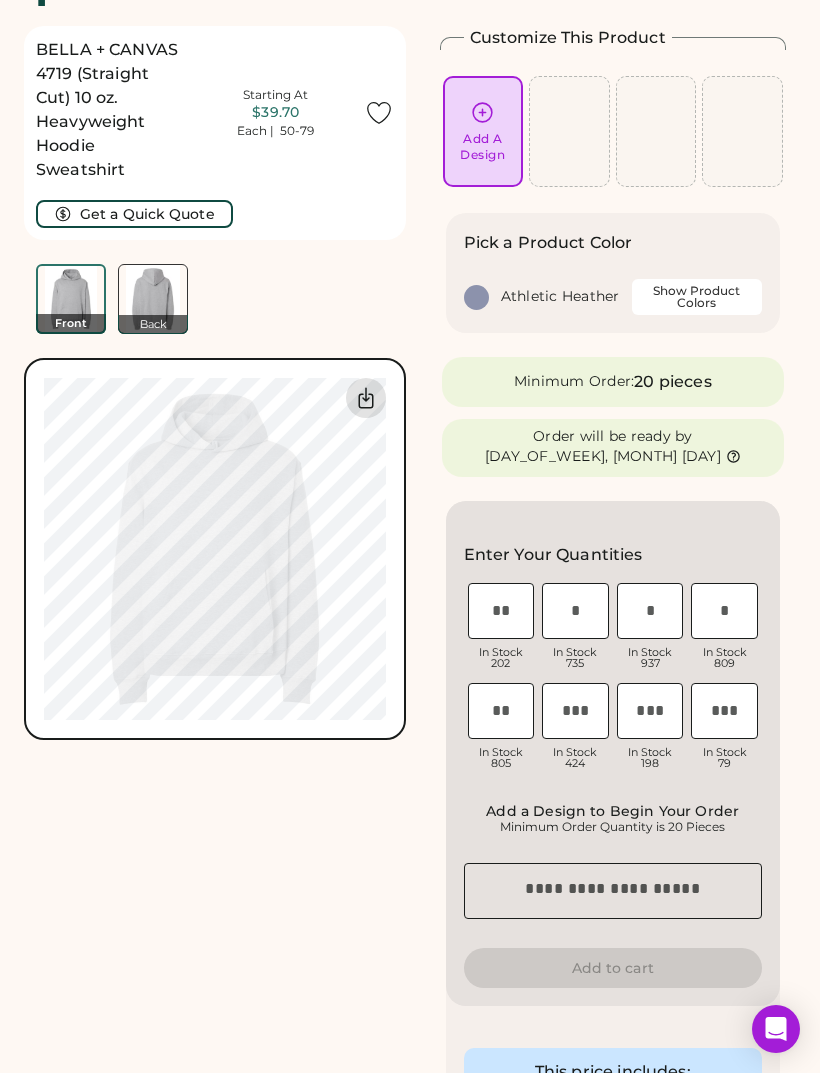 click 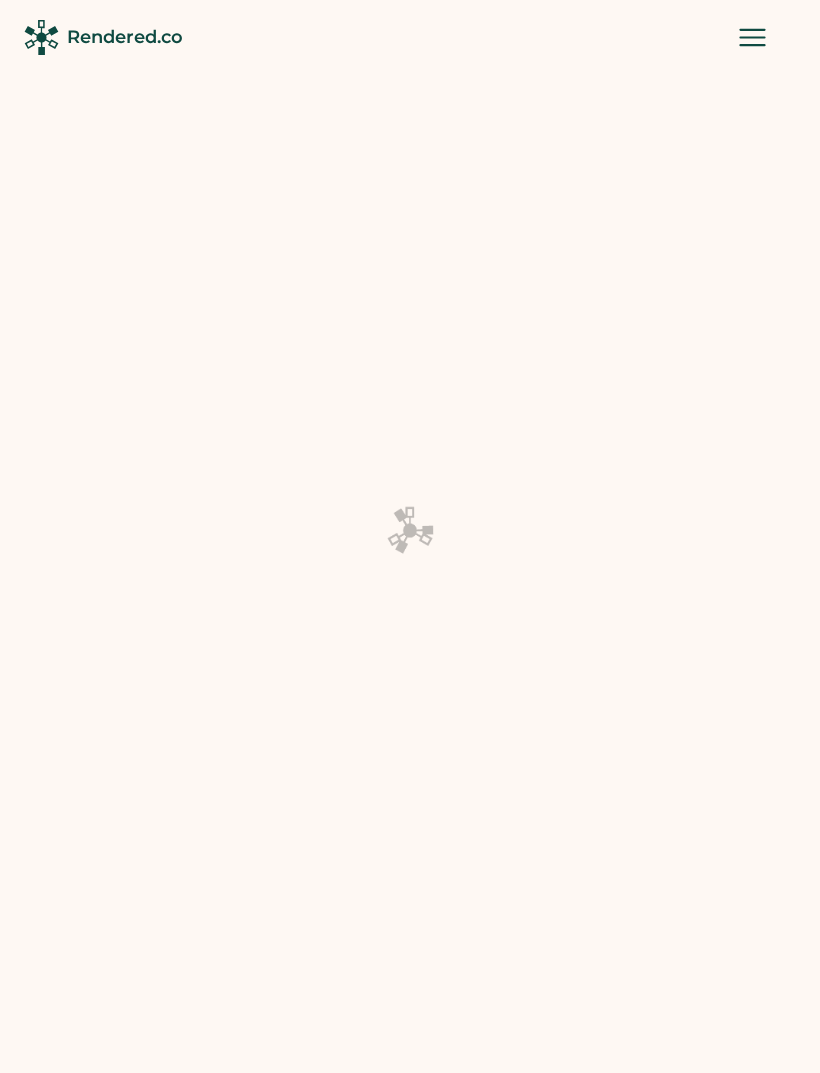 scroll, scrollTop: 113, scrollLeft: 0, axis: vertical 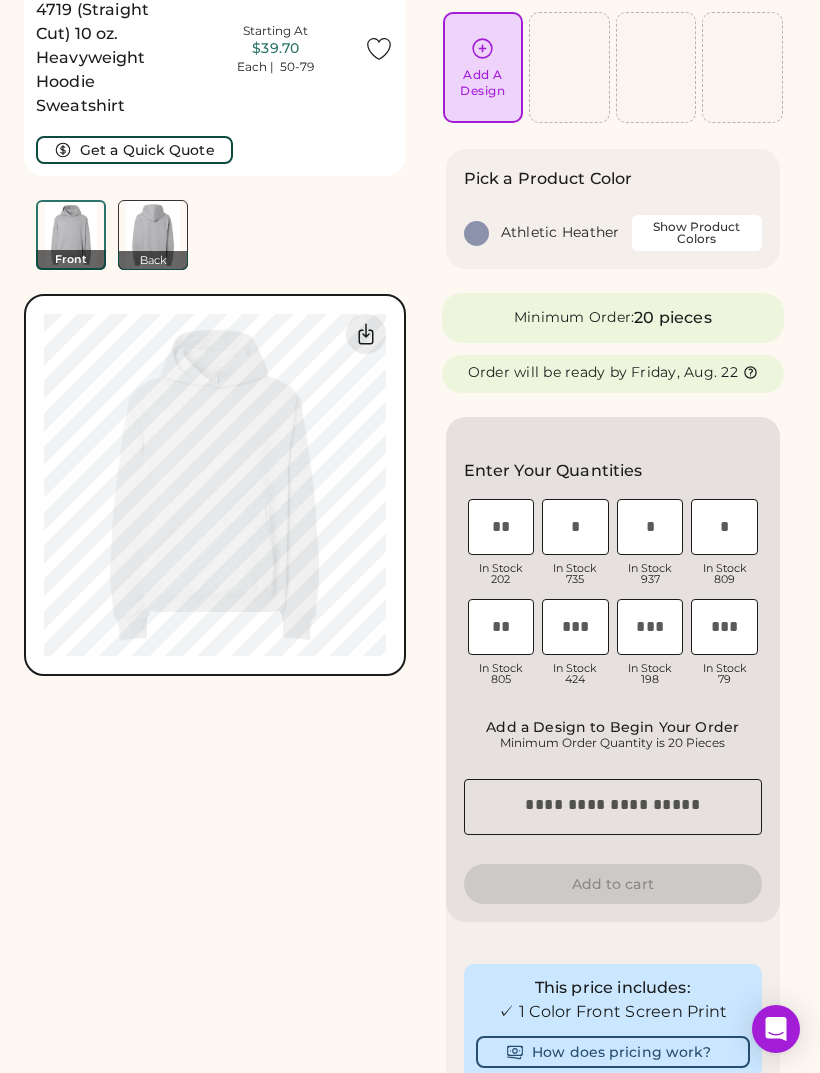 click on "Add A
Design" at bounding box center [482, 83] 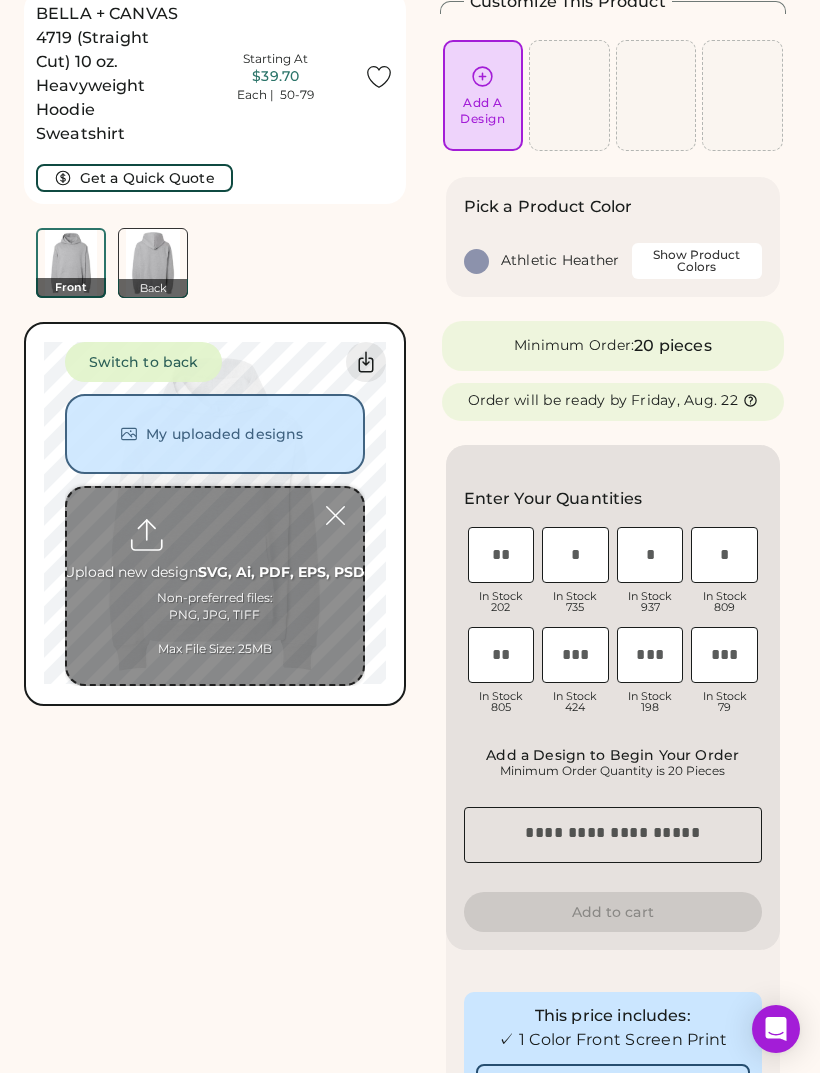 scroll, scrollTop: 75, scrollLeft: 0, axis: vertical 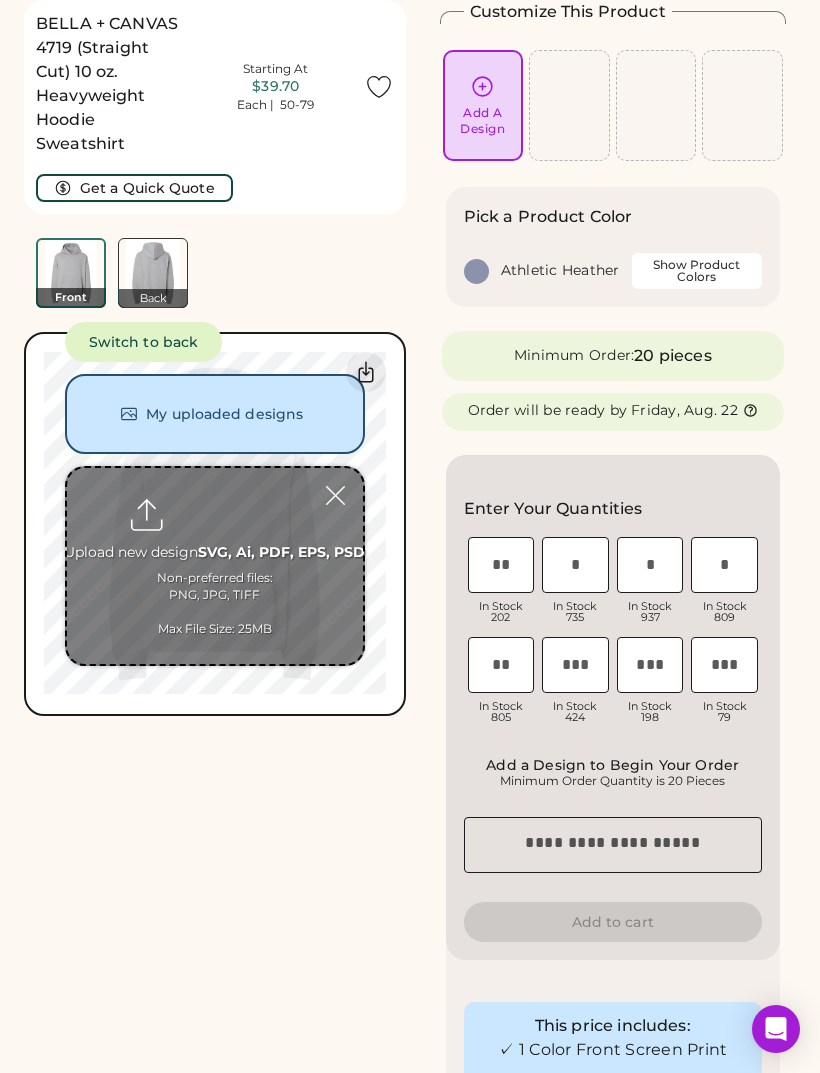 click at bounding box center (215, 566) 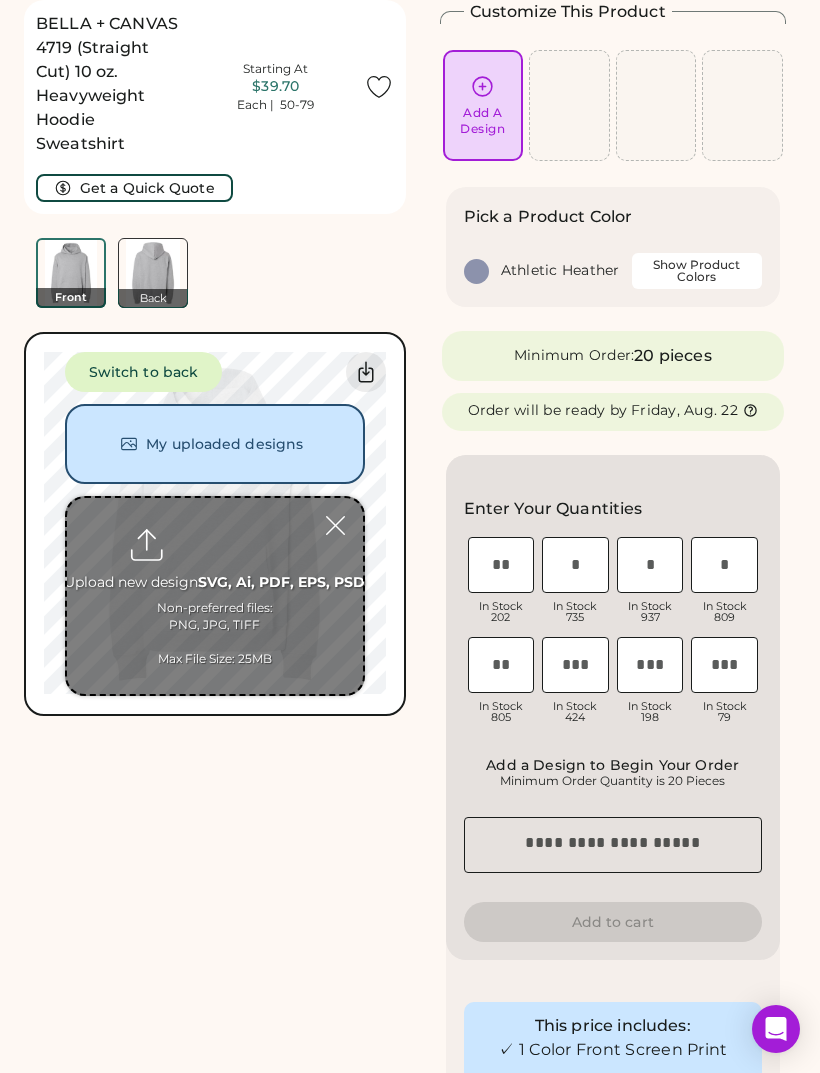 type on "**********" 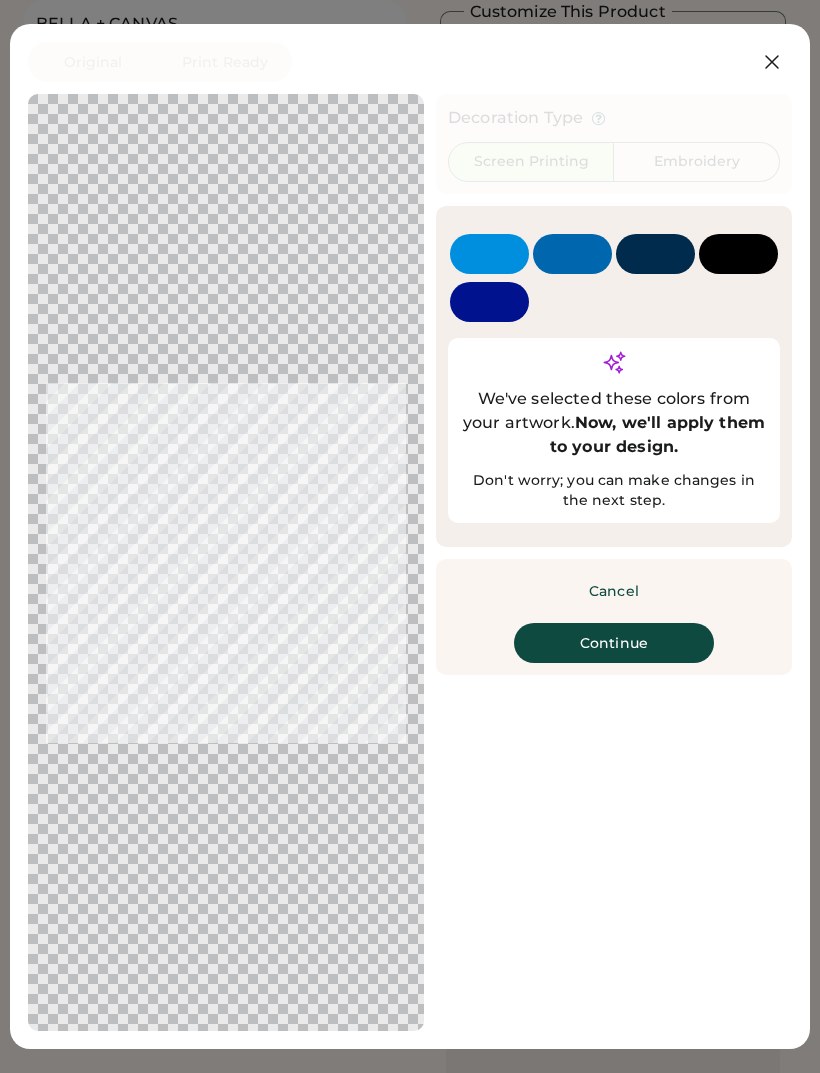 click on "Continue" at bounding box center (614, 643) 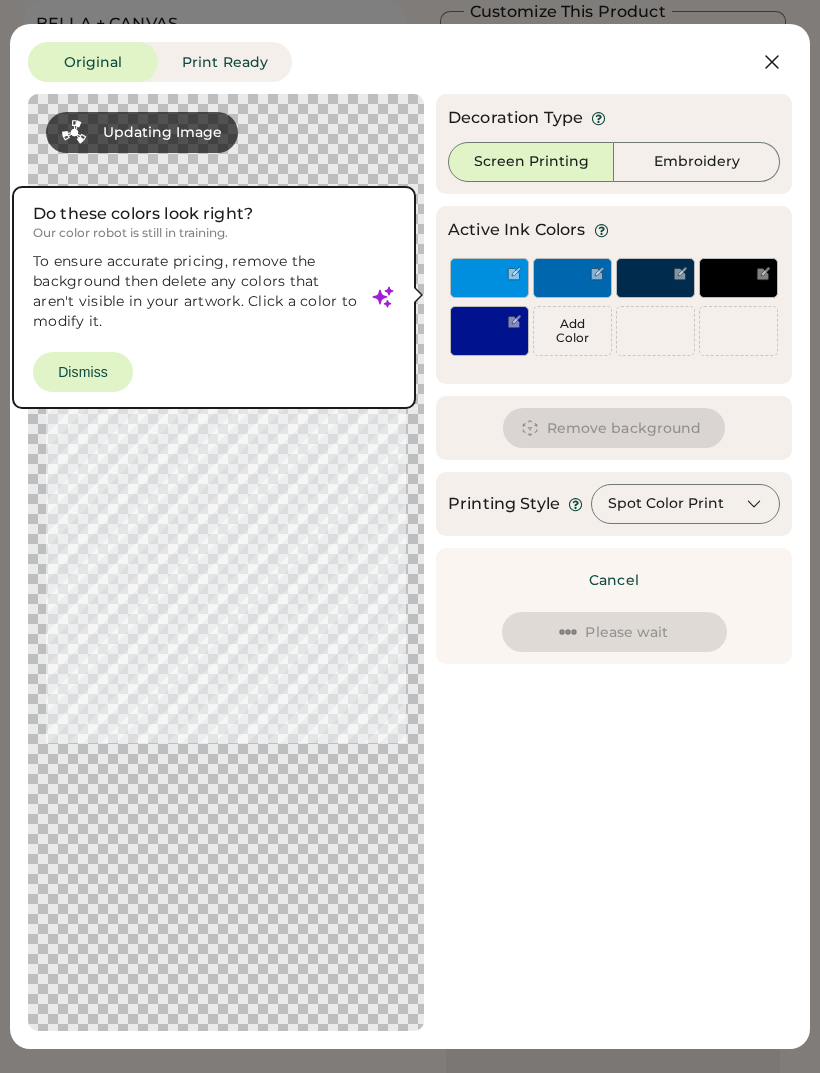 click at bounding box center (655, 278) 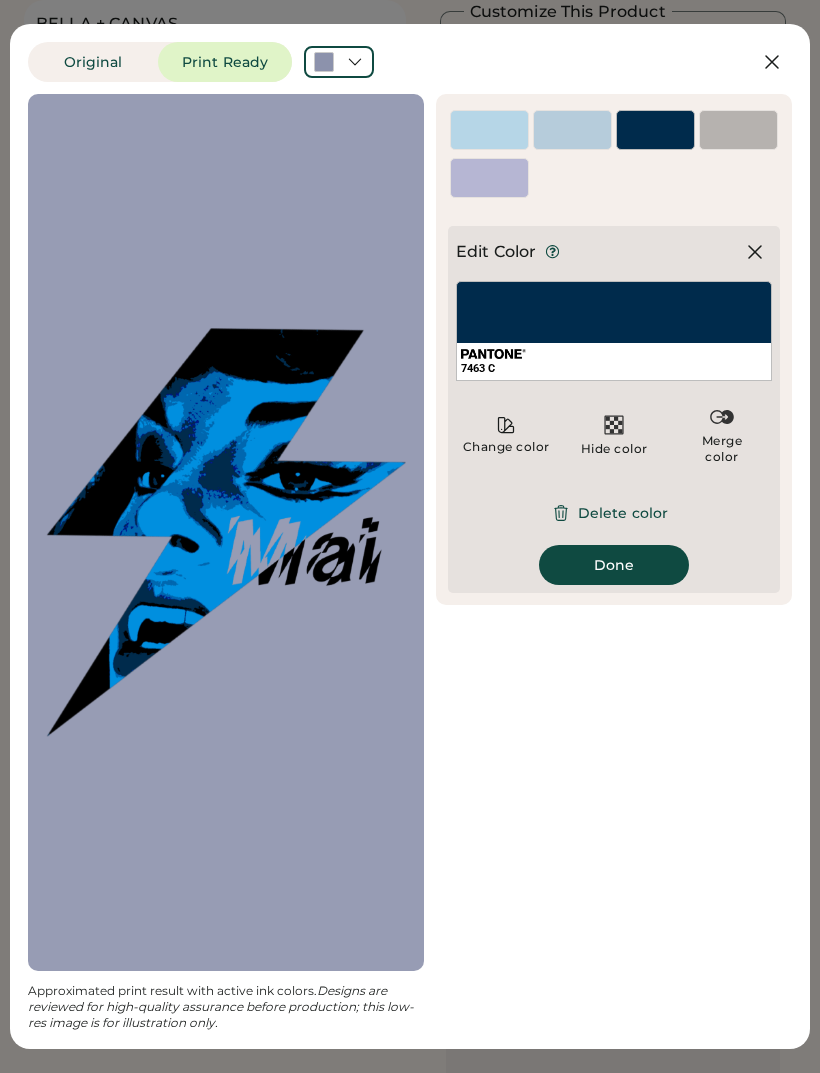 click on "Delete color" at bounding box center [614, 513] 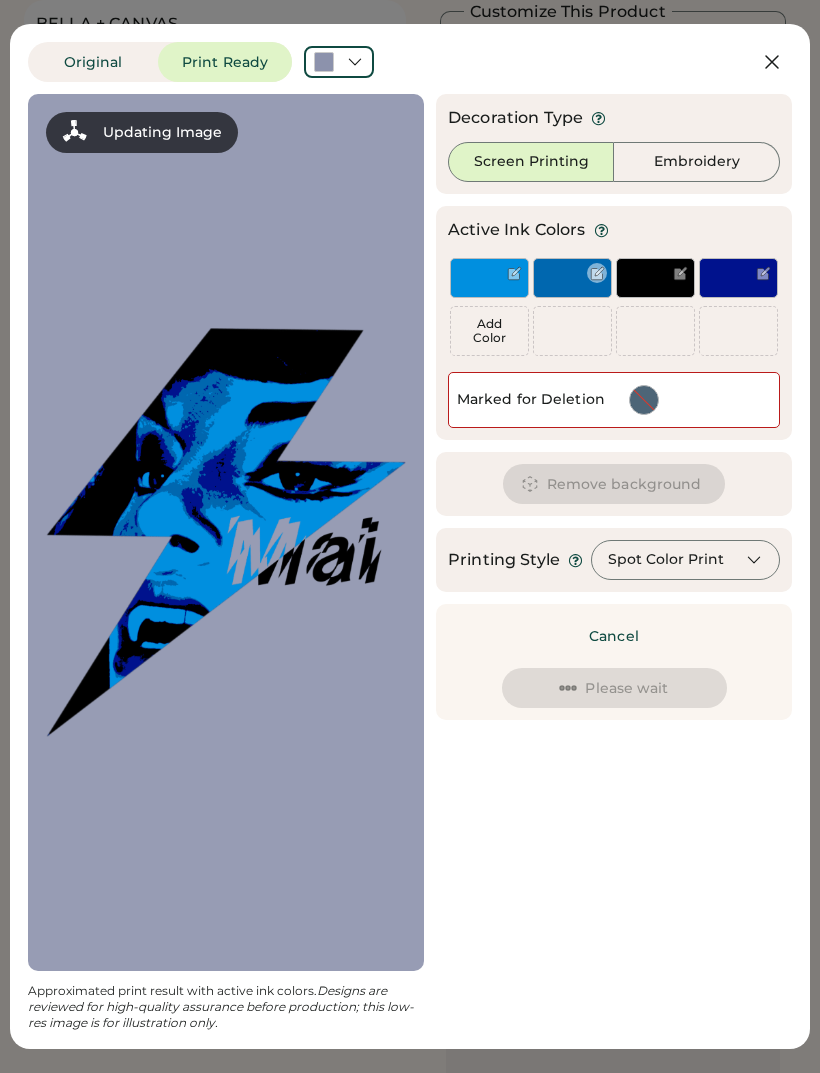 click at bounding box center [572, 288] 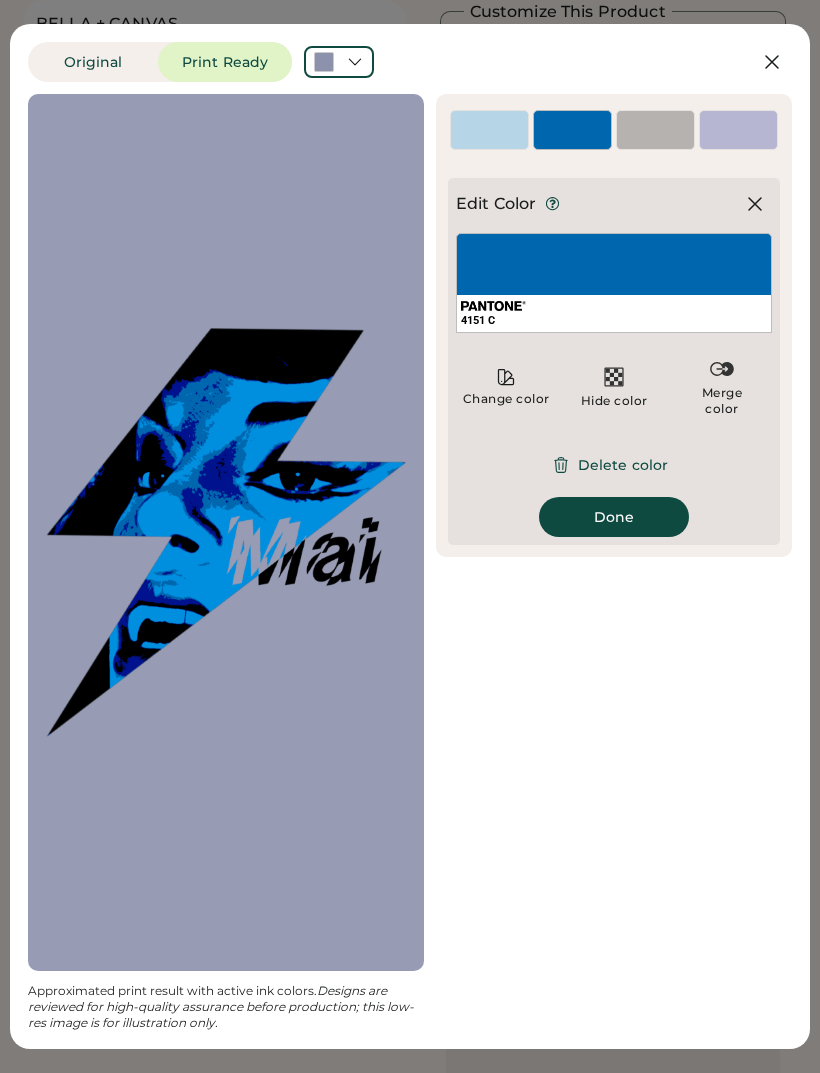 click on "Delete color" at bounding box center [614, 465] 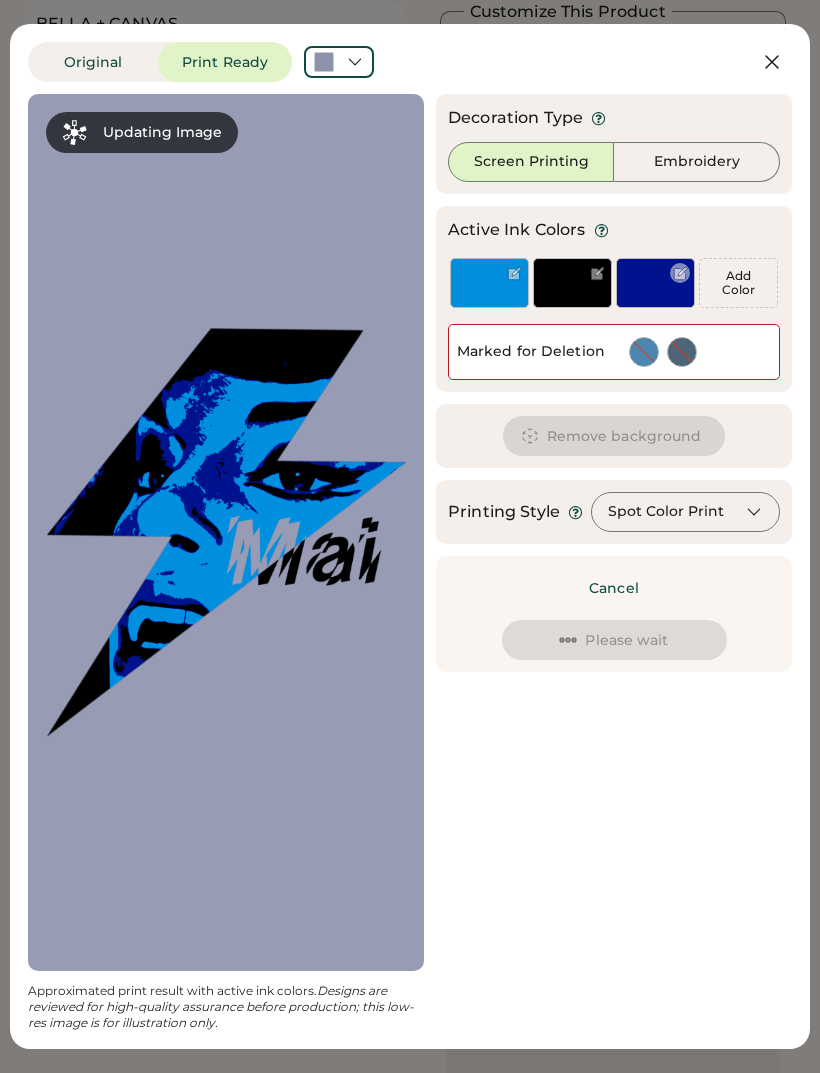 click at bounding box center (655, 283) 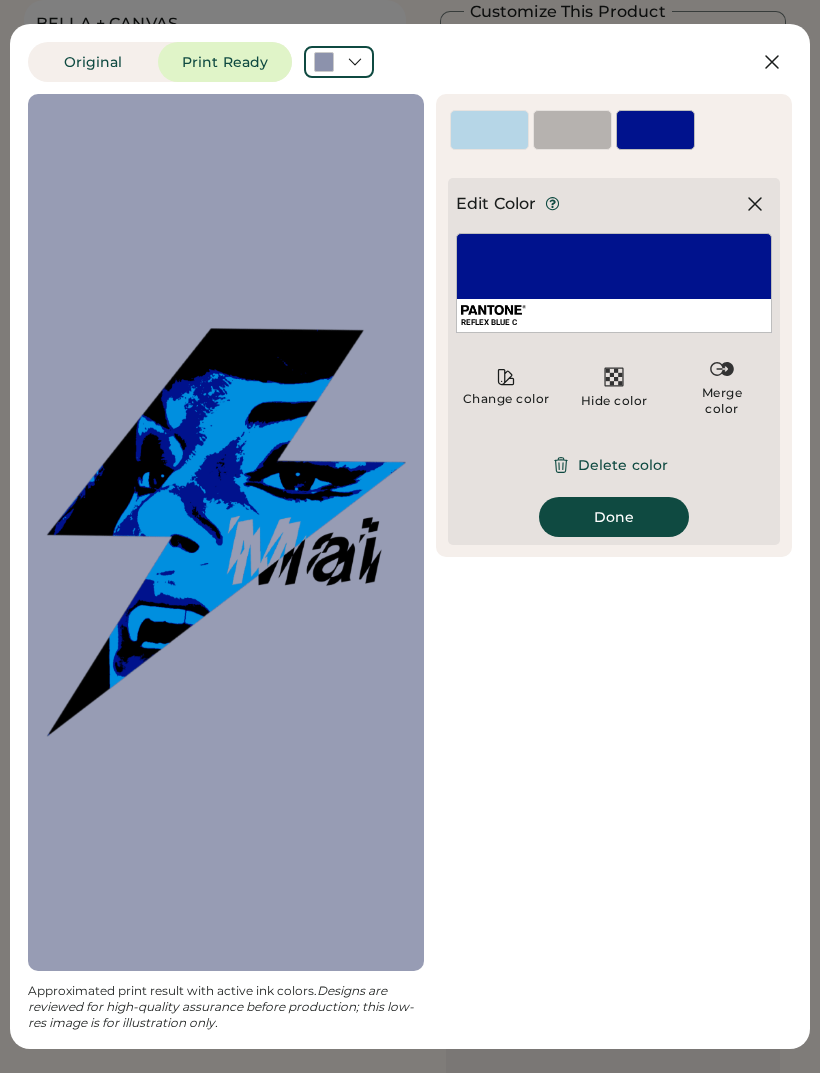 click on "Delete color" at bounding box center (614, 465) 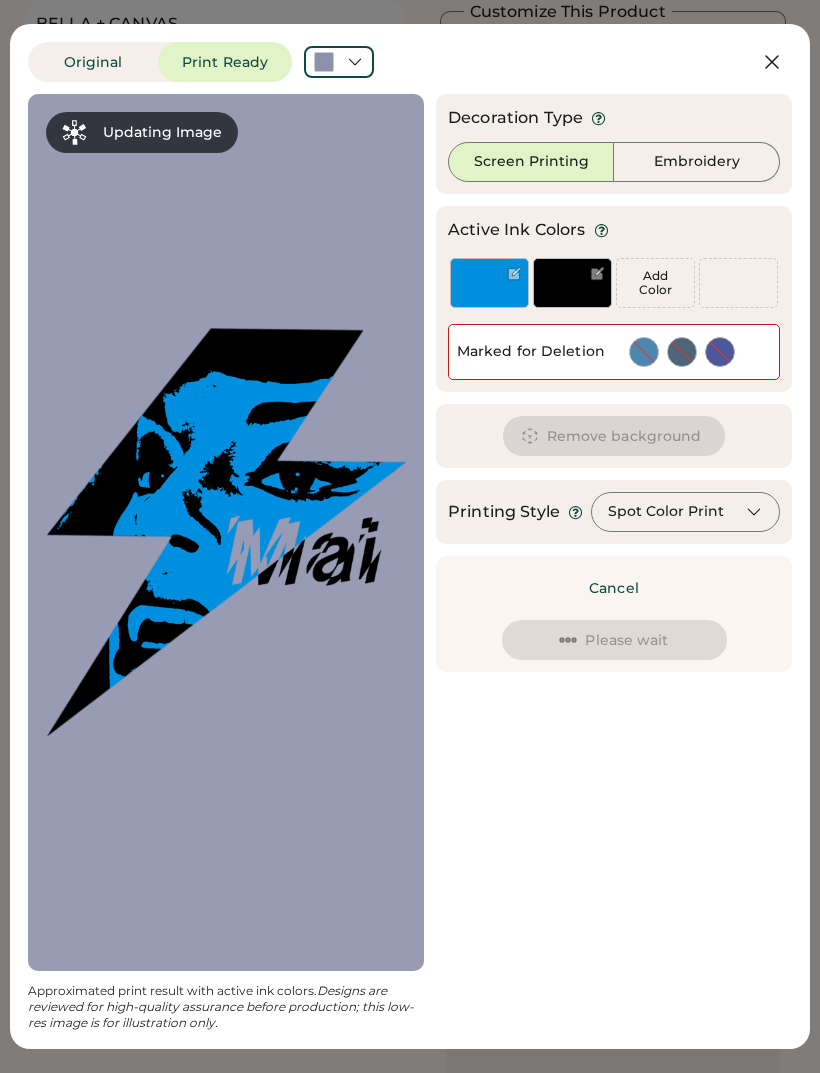 click on "Spot Color Print" at bounding box center (685, 512) 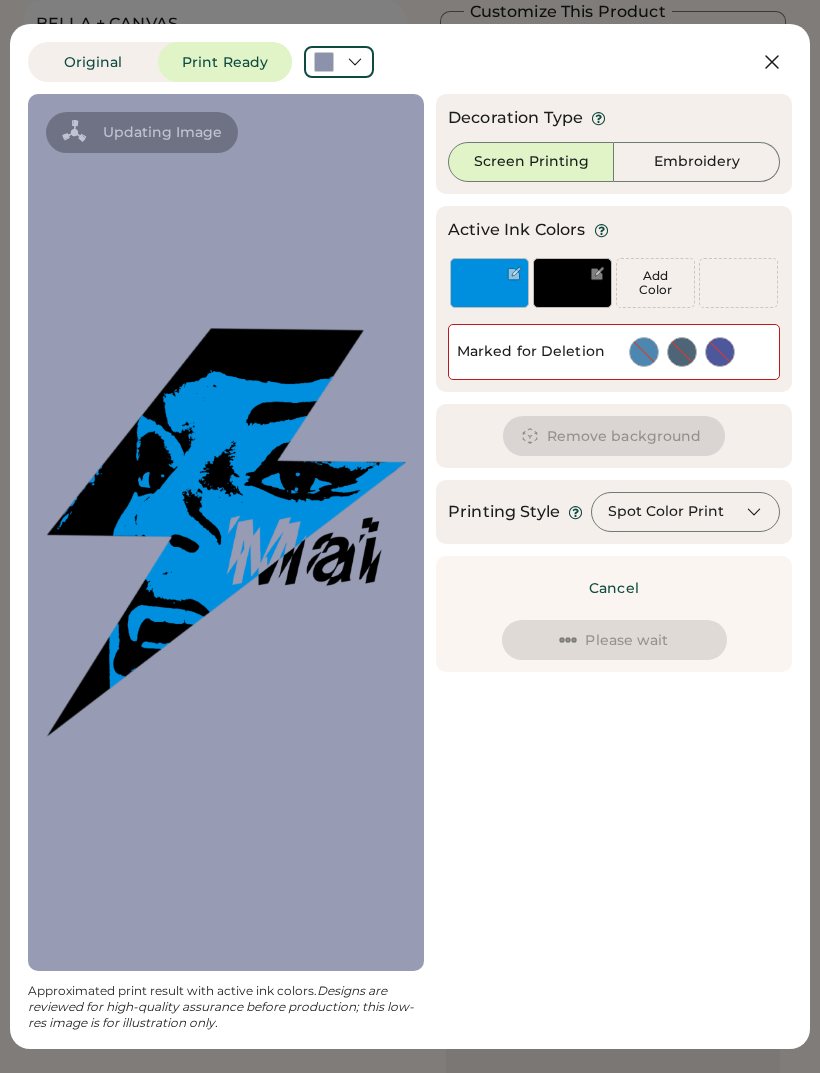 click on "Spot Color Print" at bounding box center [666, 512] 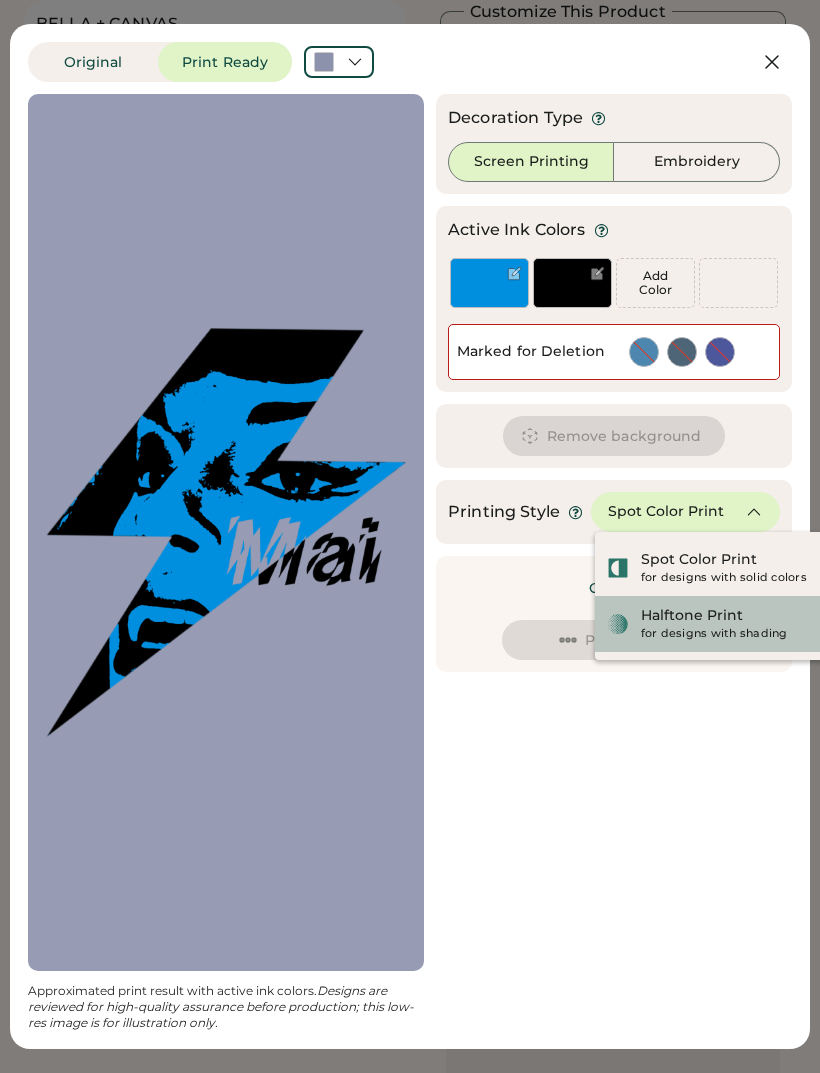 click on "for designs with shading" at bounding box center [737, 634] 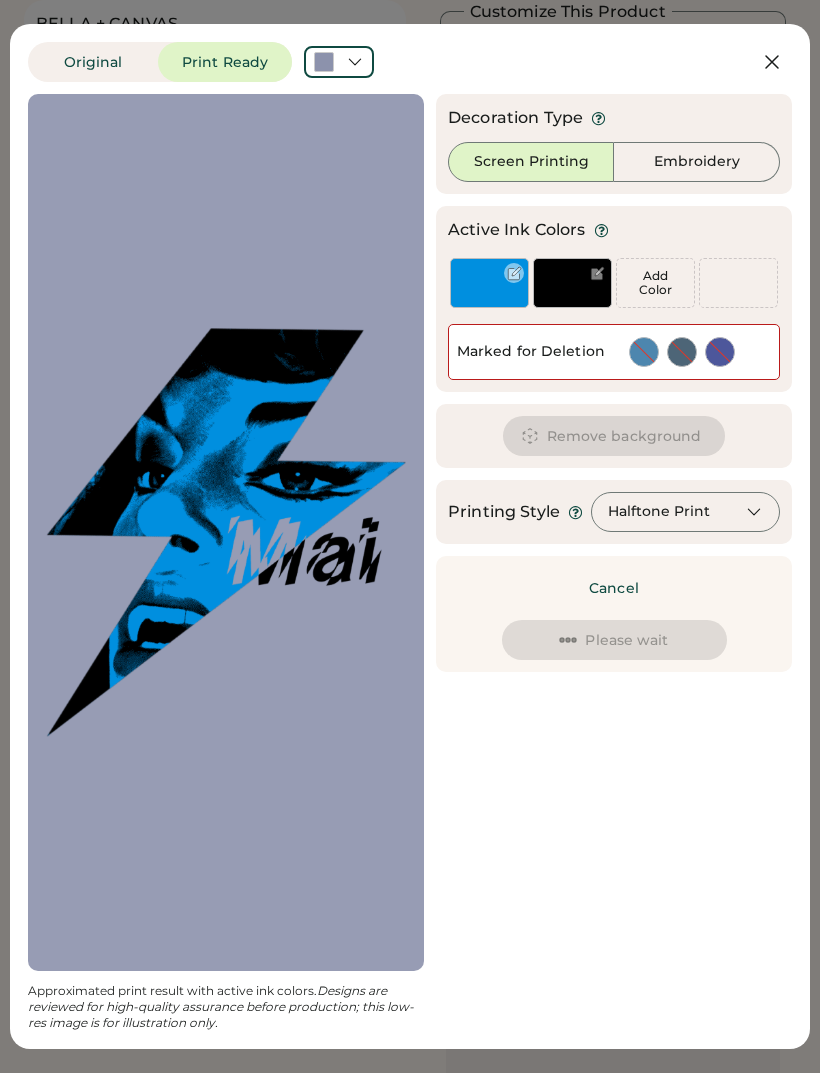 click at bounding box center [489, 283] 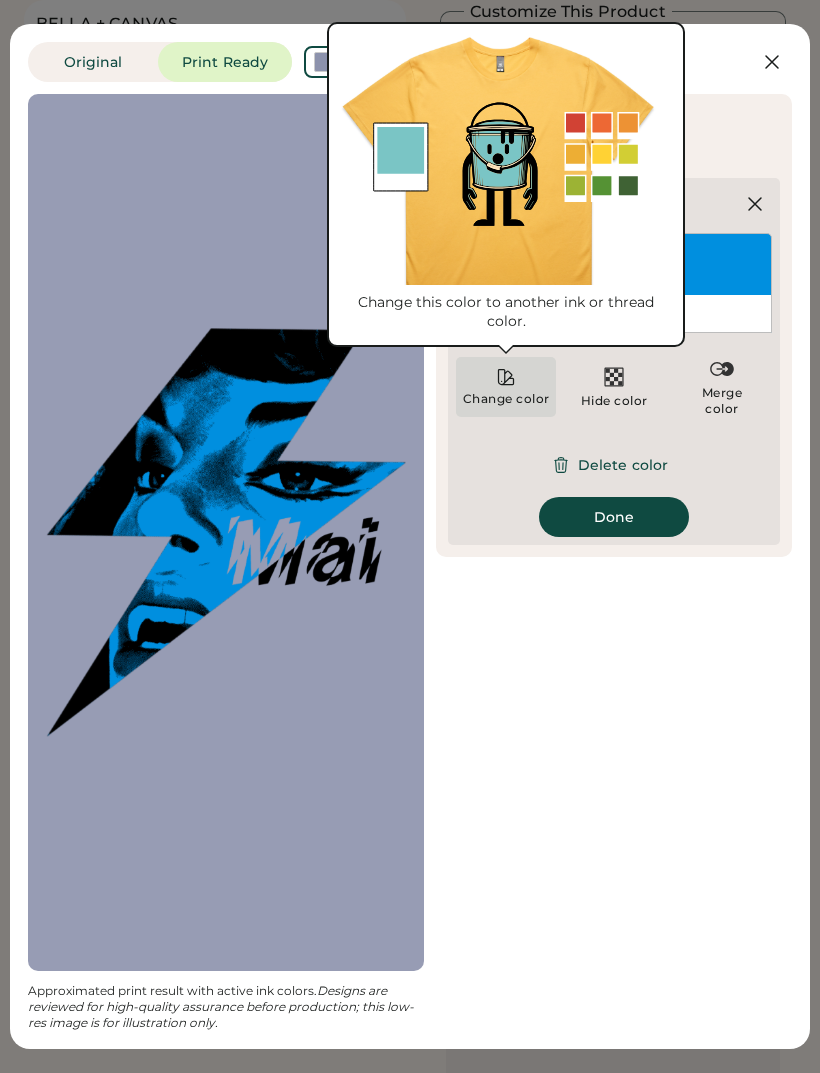 click on "Change color" at bounding box center [506, 387] 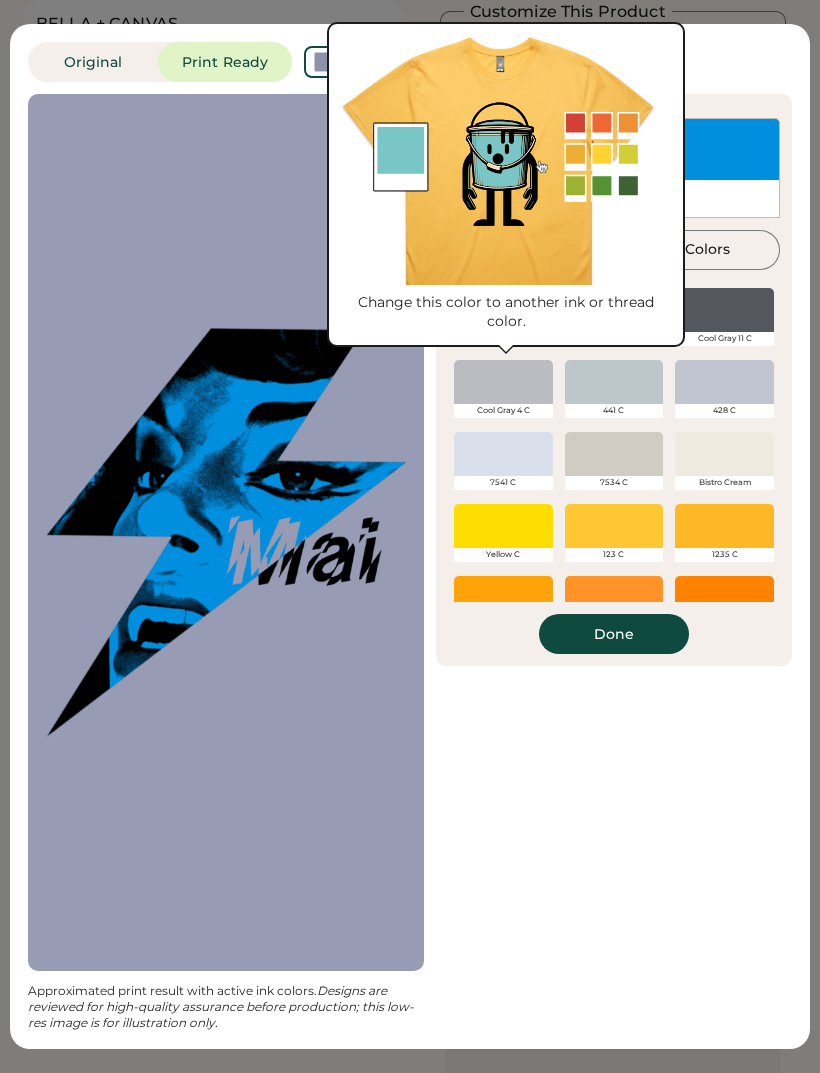 click on "All Colors" at bounding box center (697, 250) 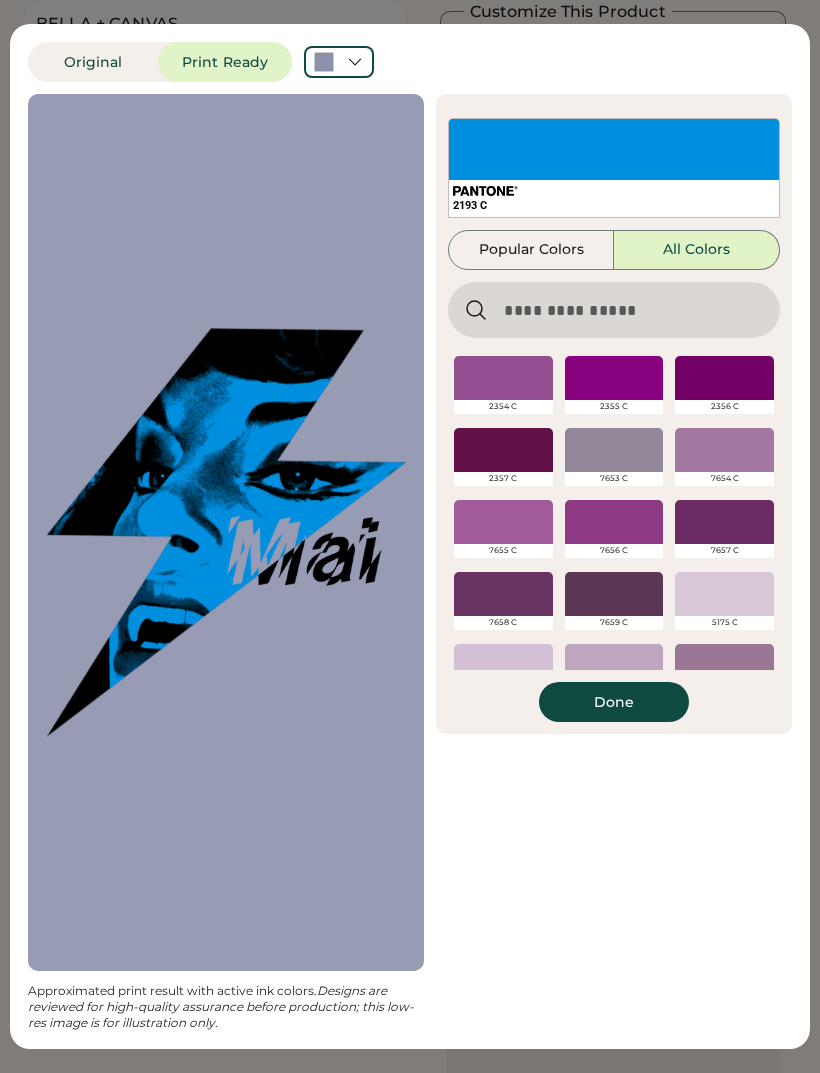 scroll, scrollTop: 17368, scrollLeft: 0, axis: vertical 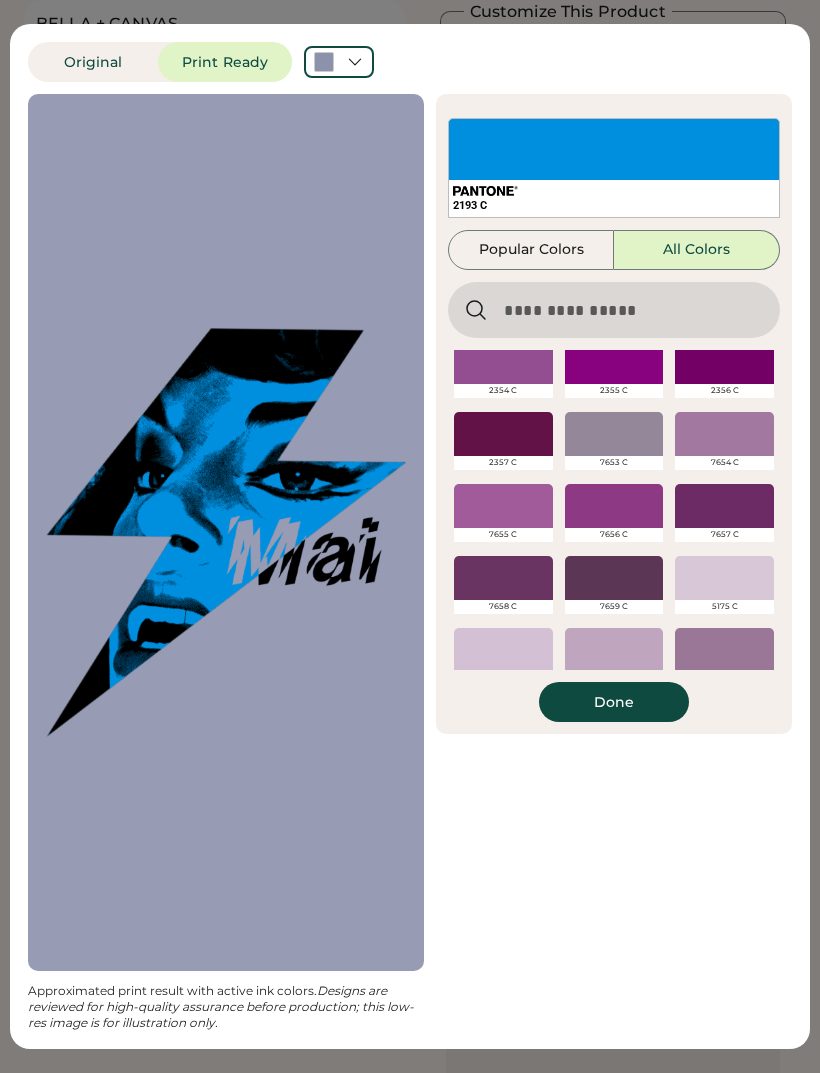 click at bounding box center (614, 506) 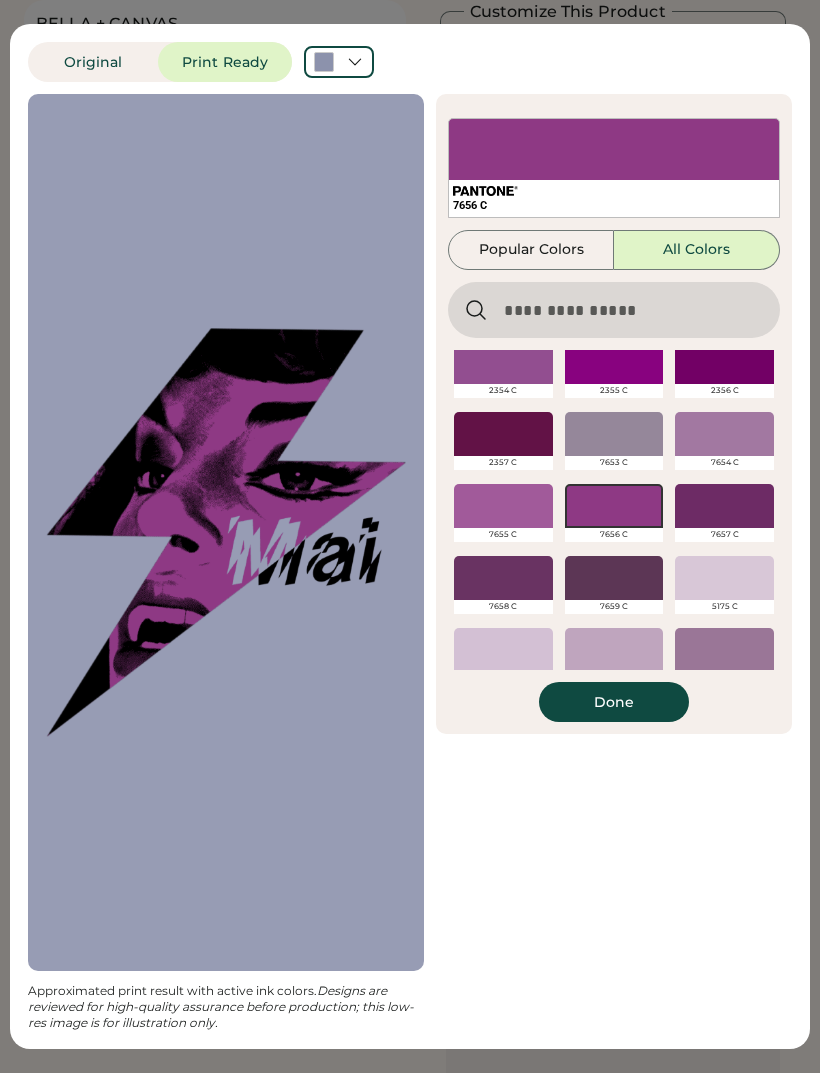click on "Done" at bounding box center [614, 702] 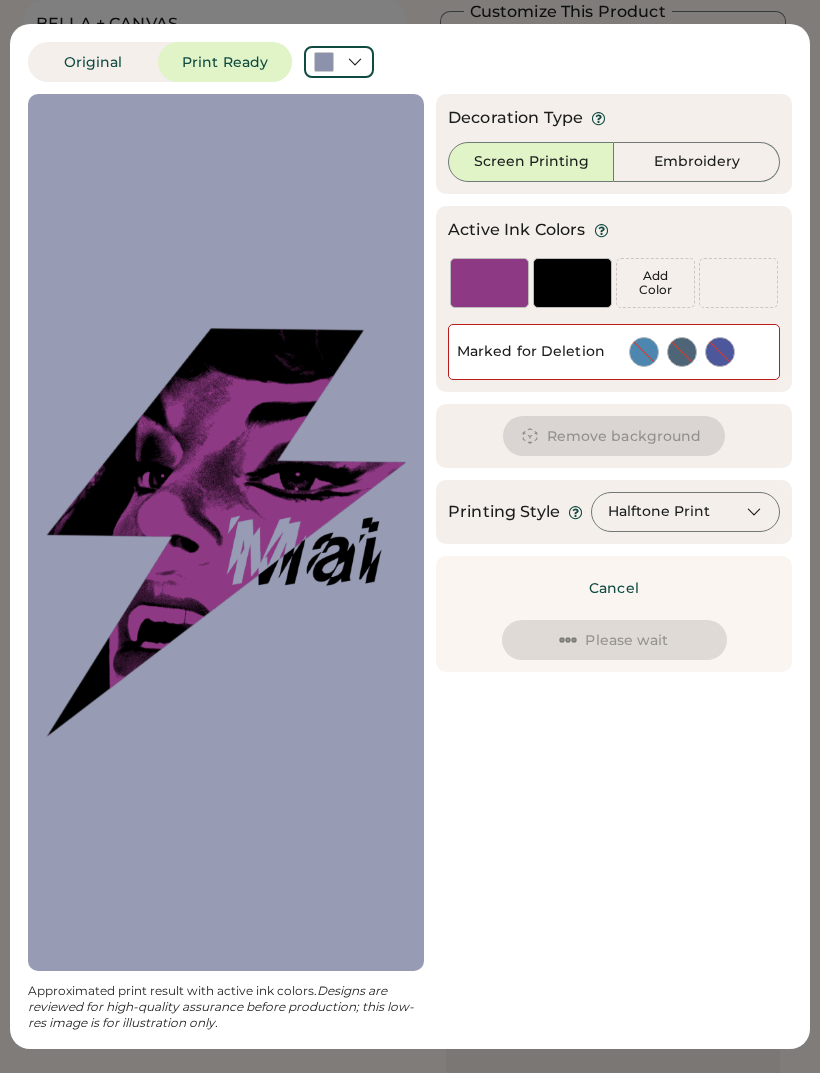 scroll, scrollTop: 0, scrollLeft: 0, axis: both 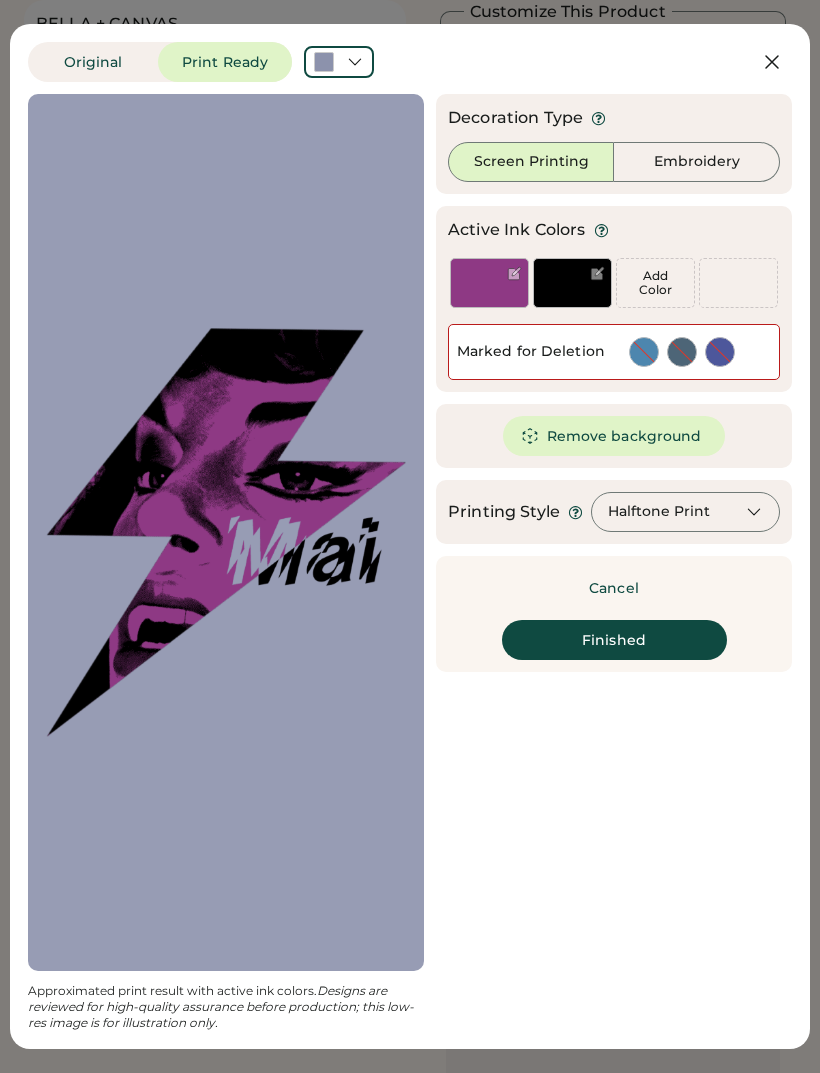 click on "Finished" at bounding box center [614, 640] 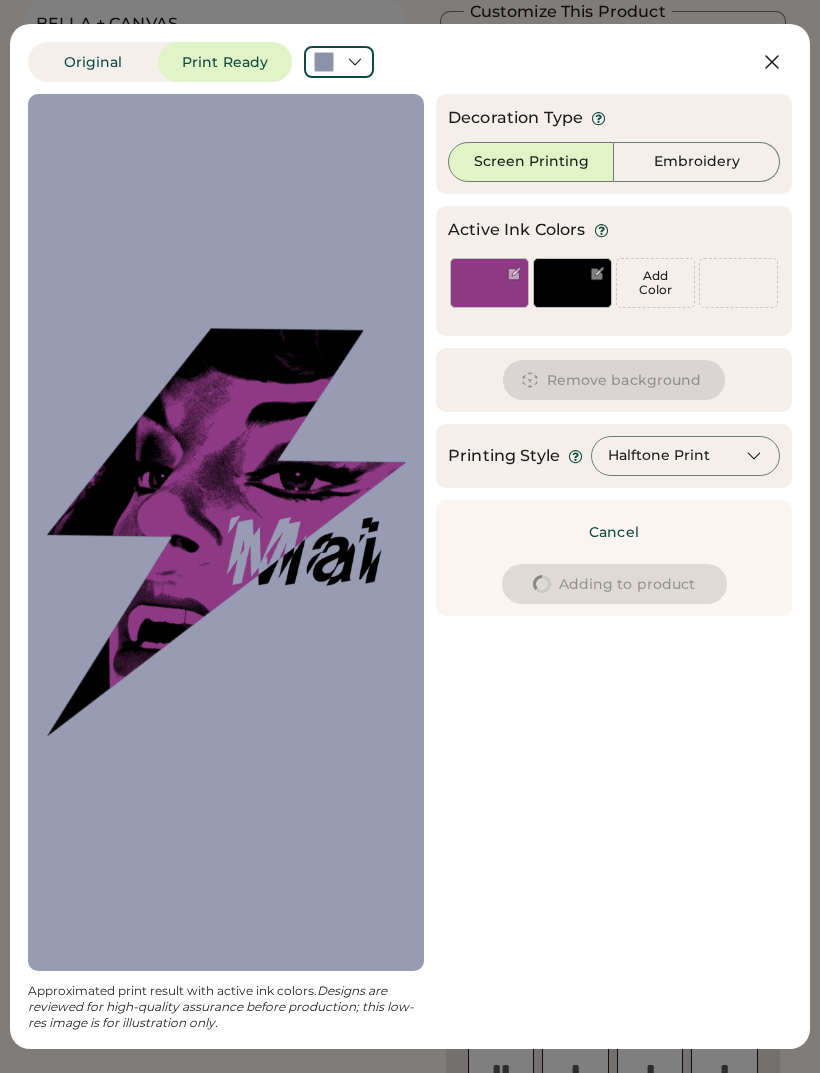 type on "****" 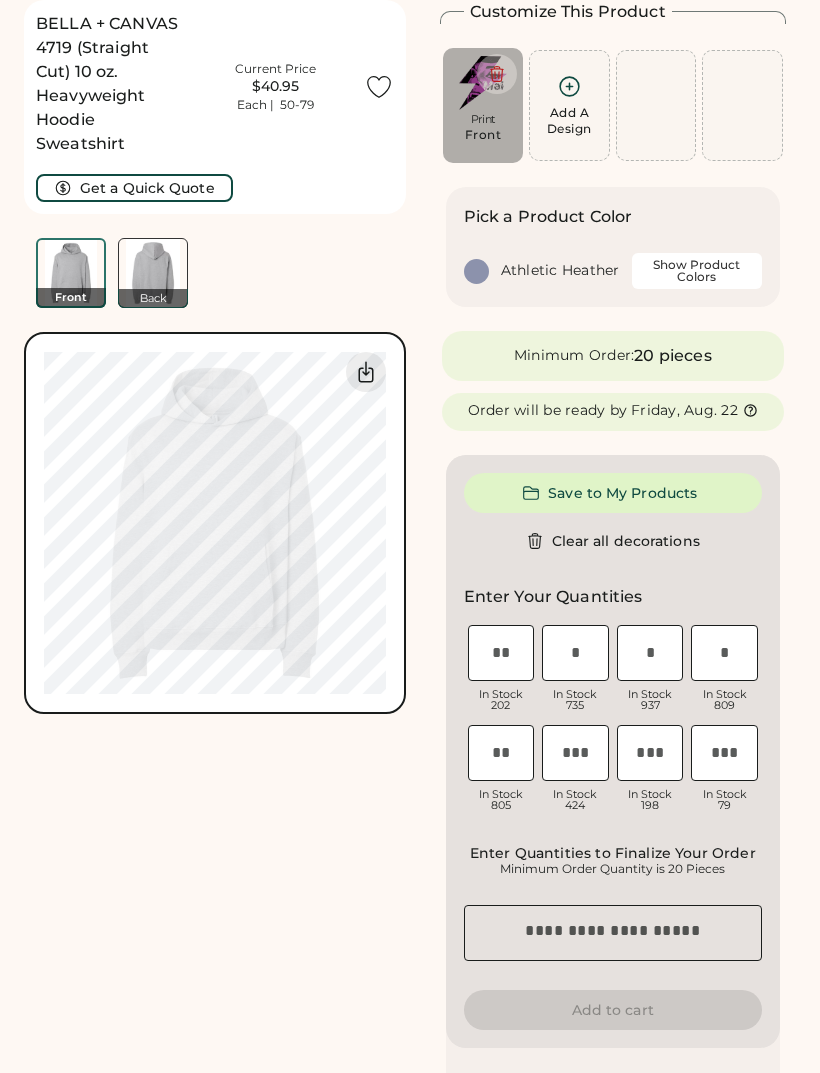 type on "****" 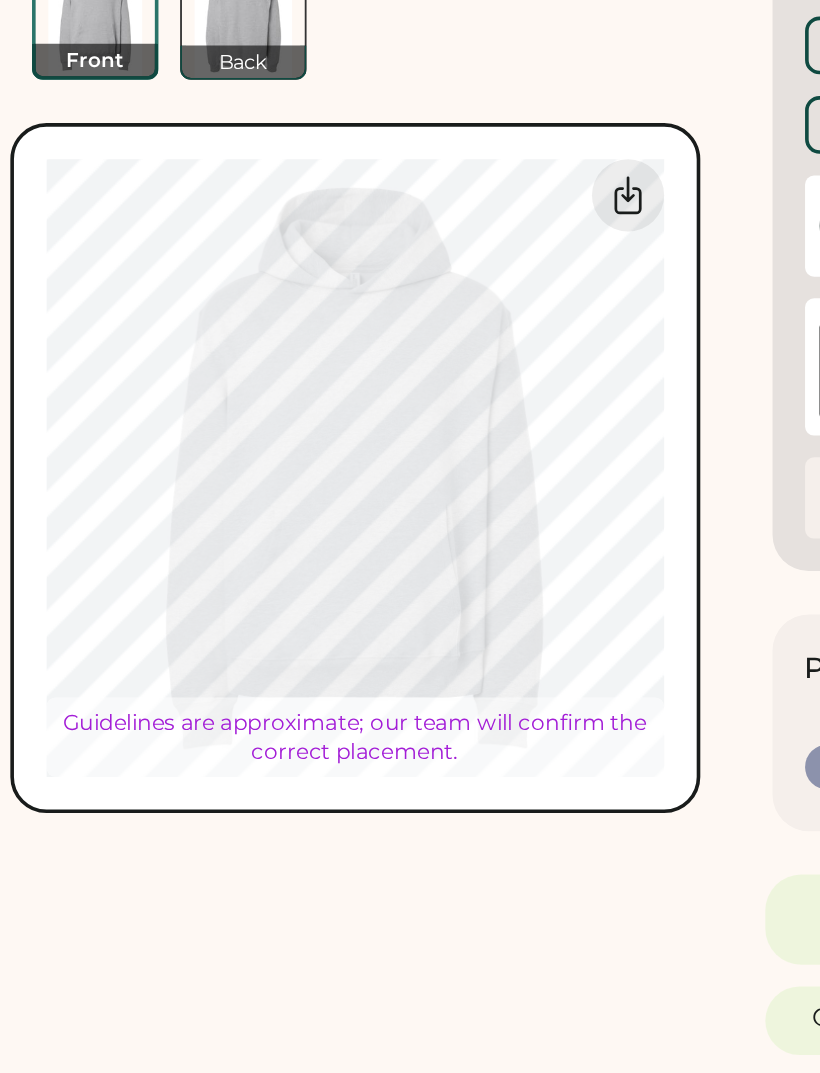 type on "****" 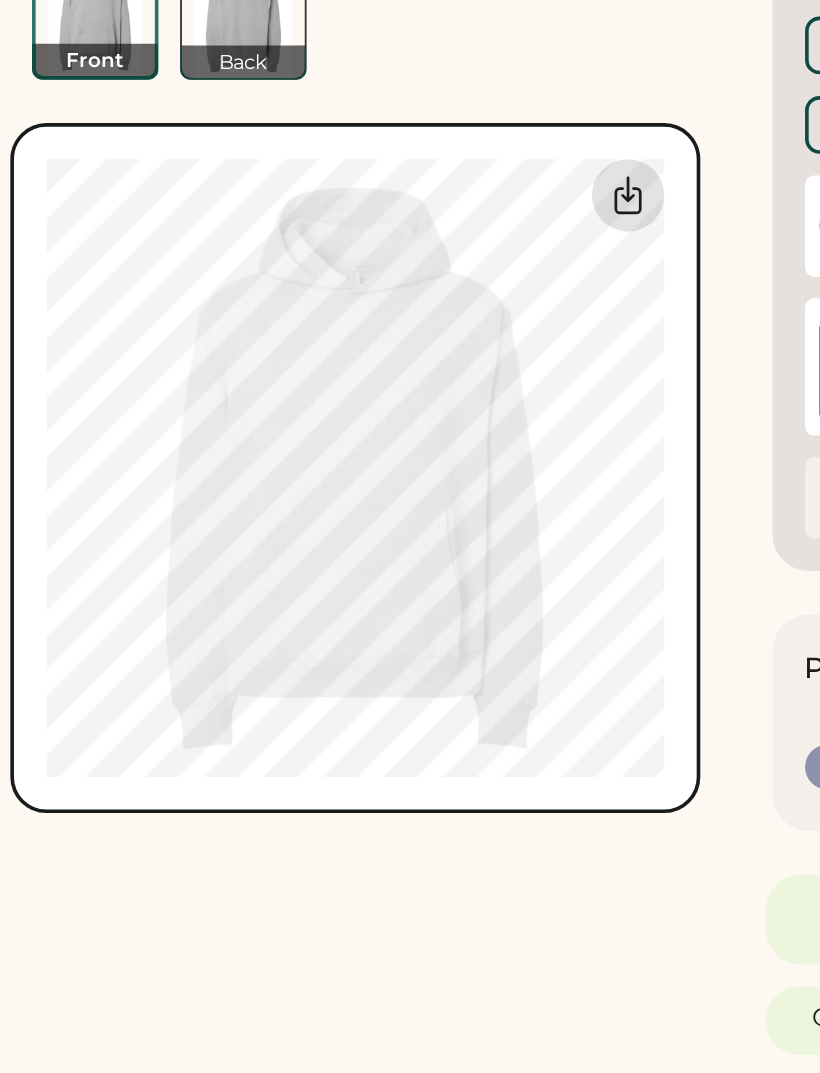 click 